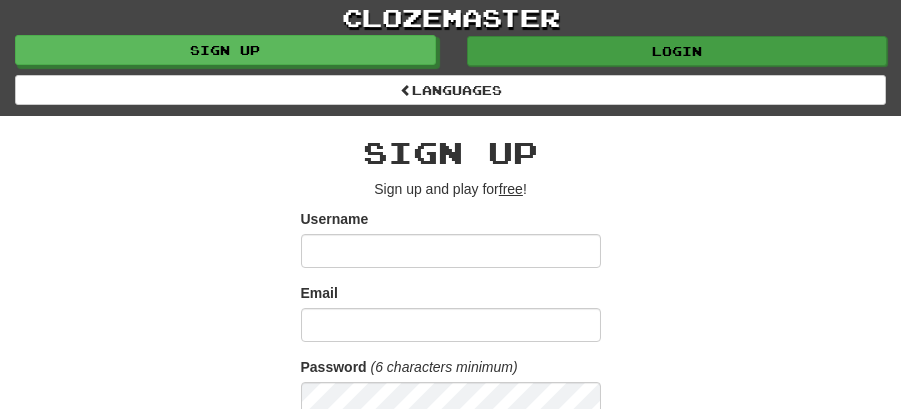 scroll, scrollTop: 0, scrollLeft: 0, axis: both 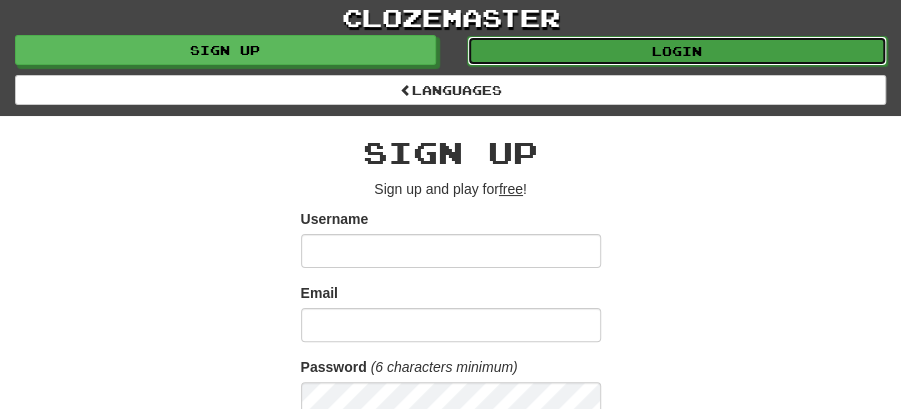 click on "Login" at bounding box center [677, 51] 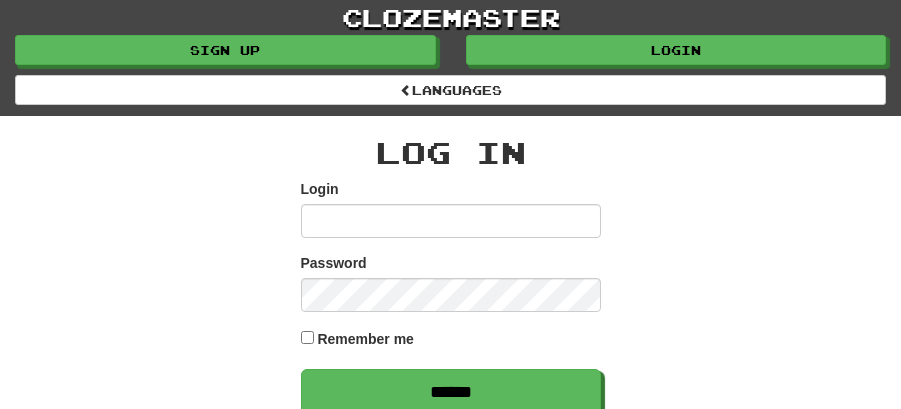 scroll, scrollTop: 0, scrollLeft: 0, axis: both 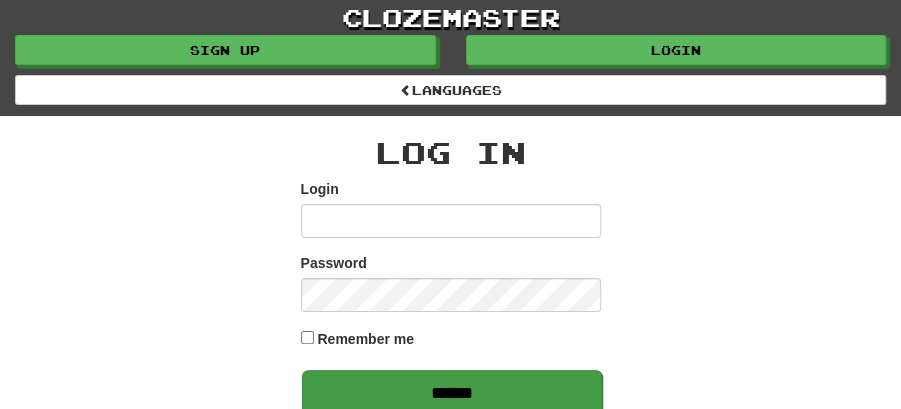 type on "********" 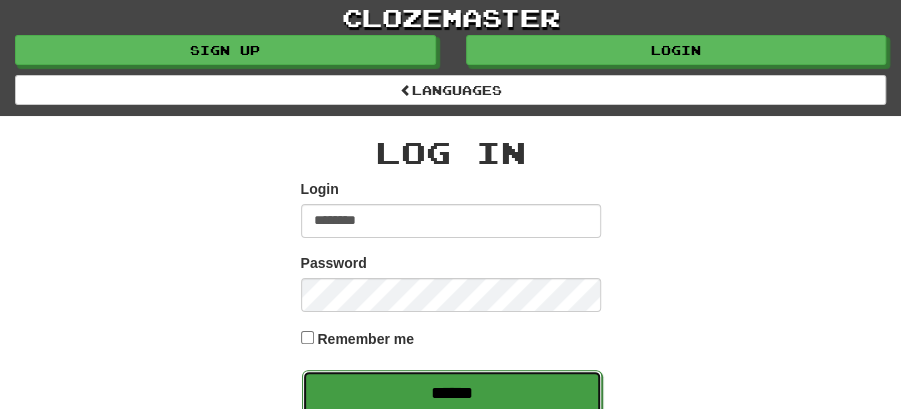 click on "******" at bounding box center (452, 393) 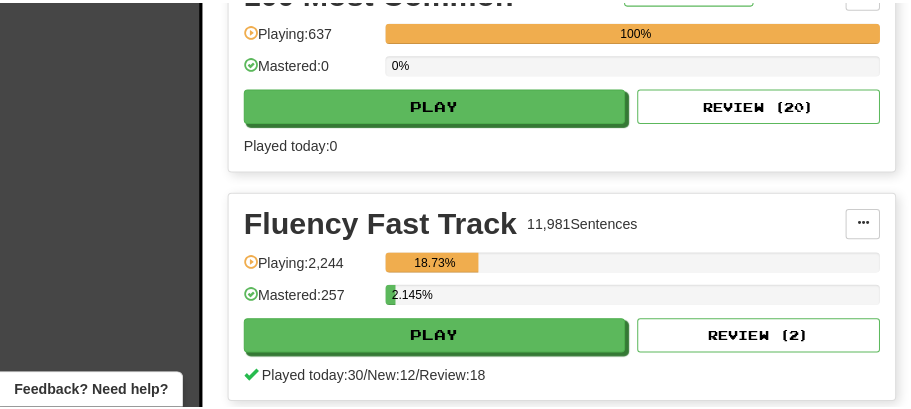 scroll, scrollTop: 666, scrollLeft: 0, axis: vertical 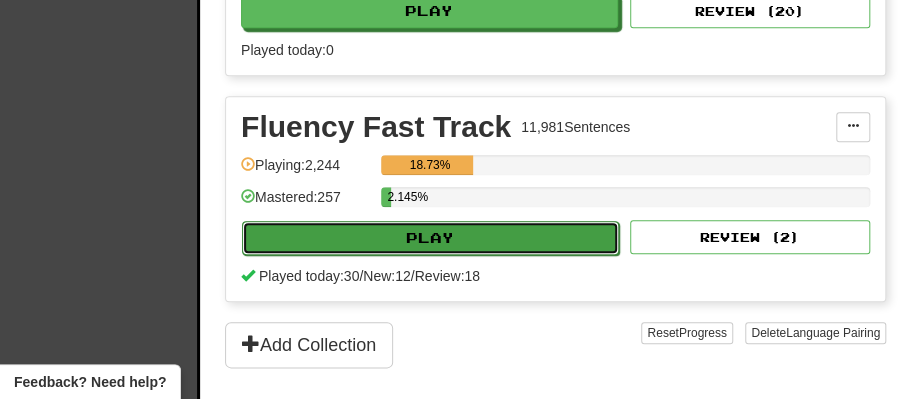 click on "Play" at bounding box center (430, 238) 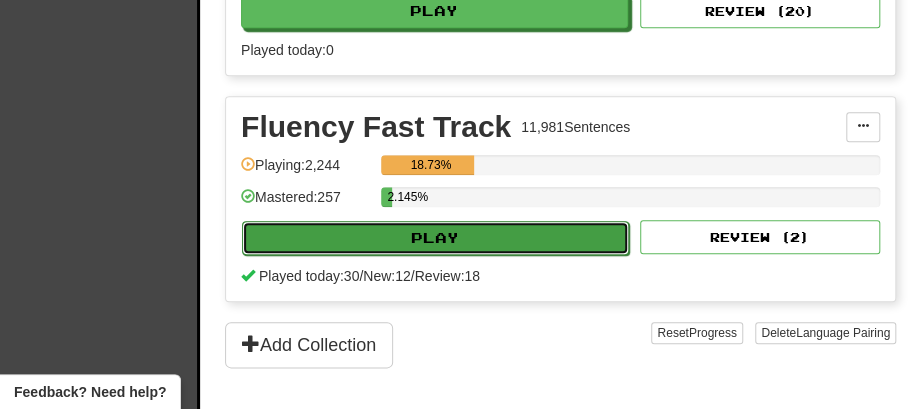 select on "**" 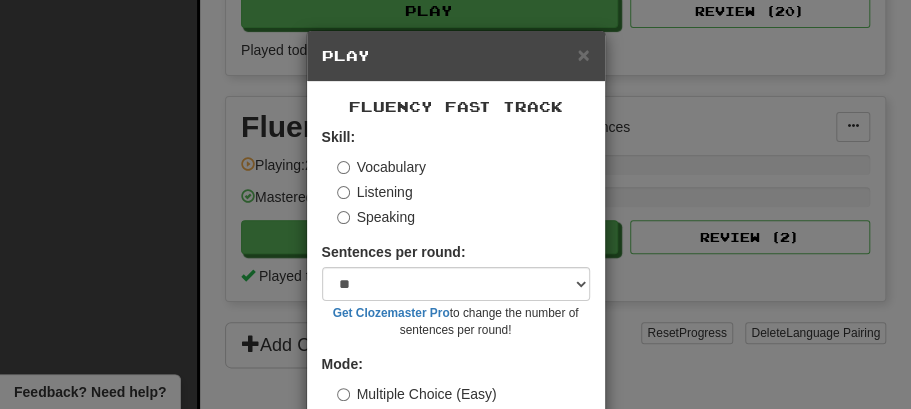 scroll, scrollTop: 136, scrollLeft: 0, axis: vertical 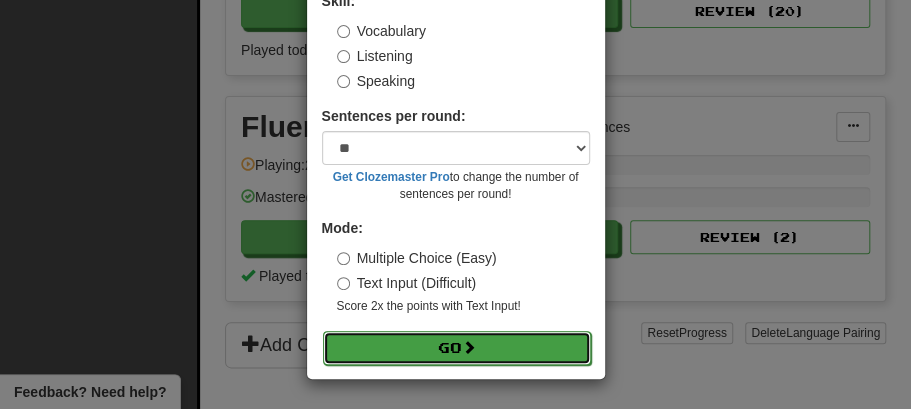 click on "Go" at bounding box center [457, 348] 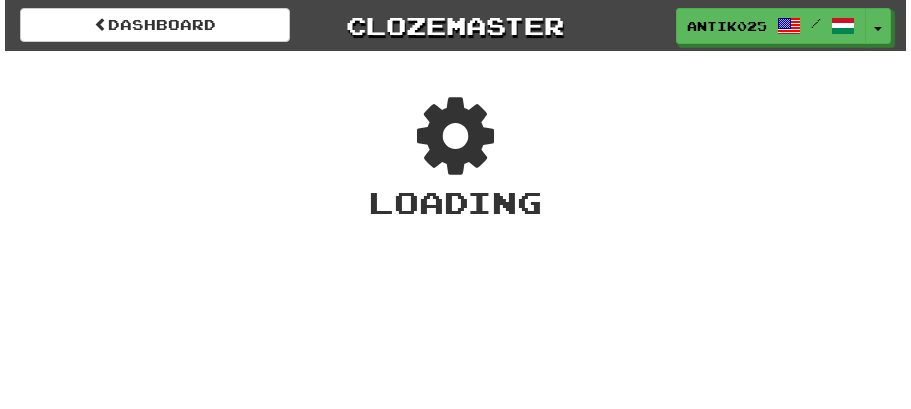 scroll, scrollTop: 0, scrollLeft: 0, axis: both 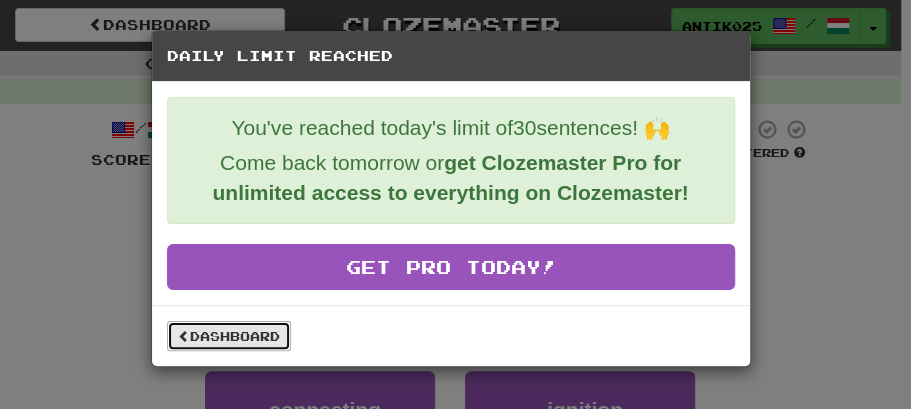 click on "Dashboard" at bounding box center (229, 336) 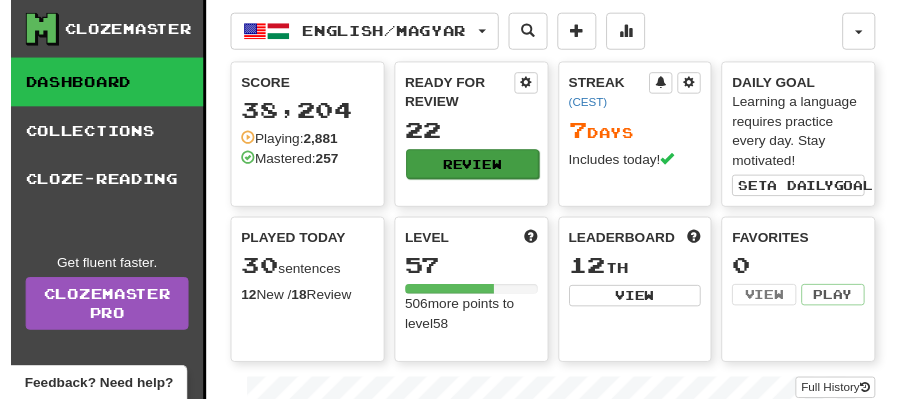 scroll, scrollTop: 0, scrollLeft: 0, axis: both 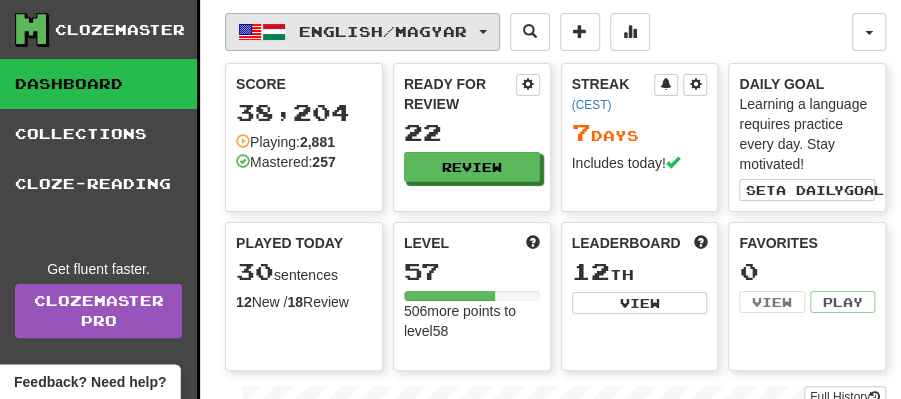 click at bounding box center (483, 32) 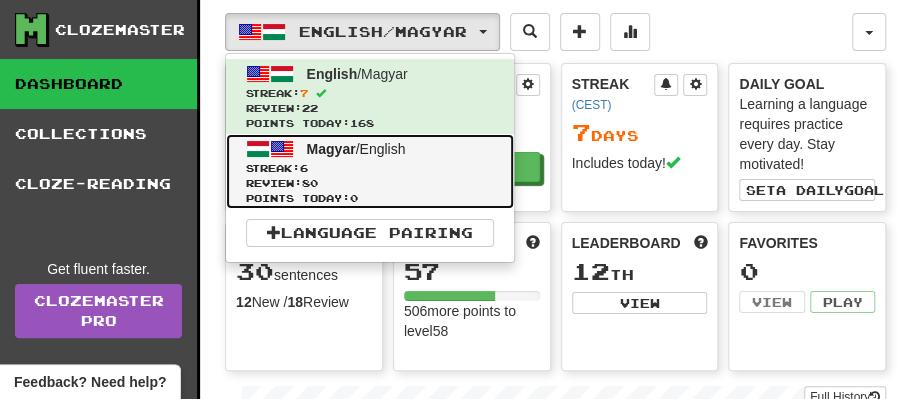 click on "Streak:  6" at bounding box center (370, 168) 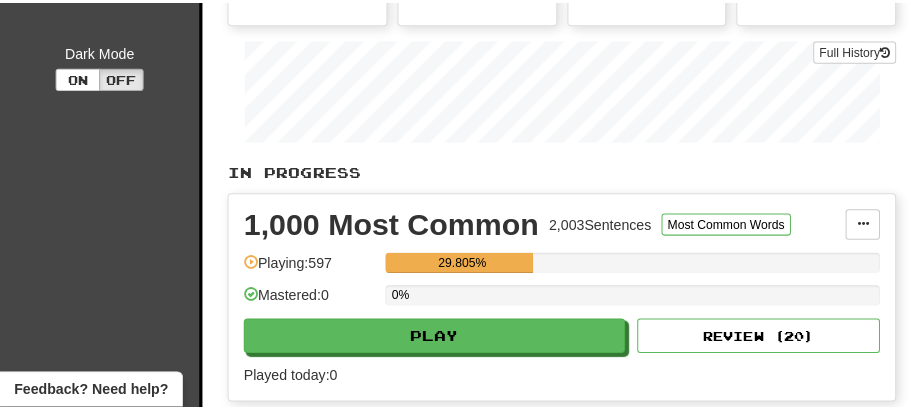 scroll, scrollTop: 466, scrollLeft: 0, axis: vertical 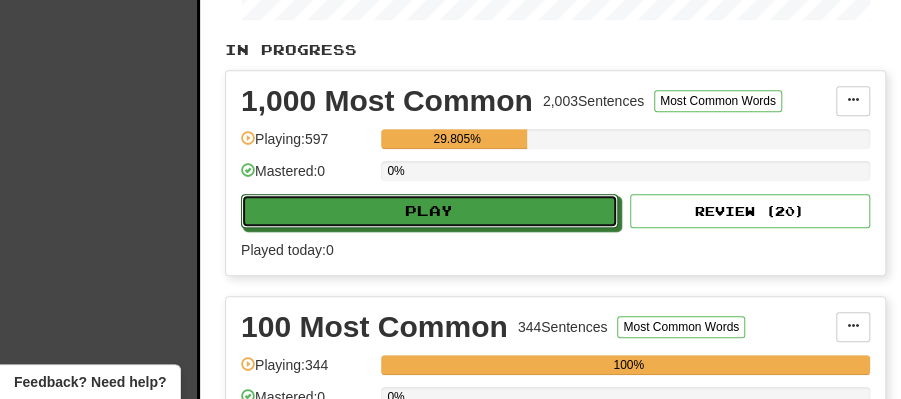 click on "Play" at bounding box center [429, 211] 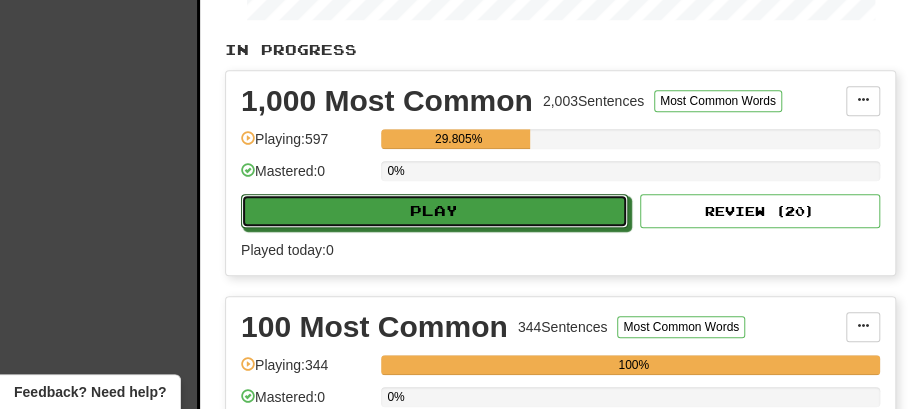 select on "**" 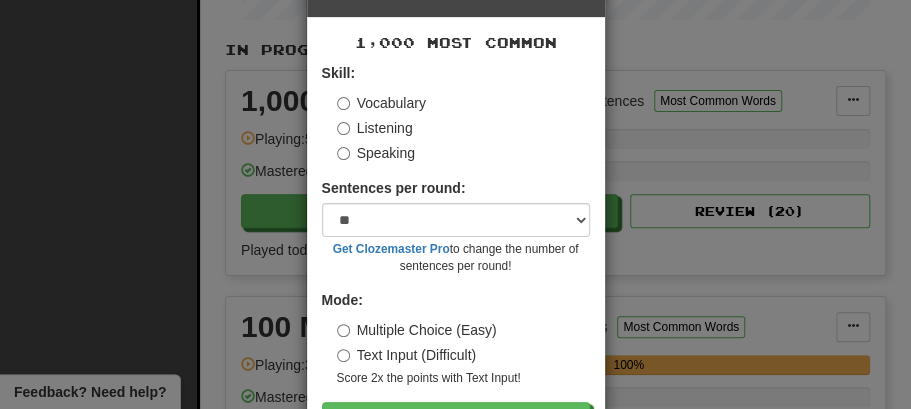 scroll, scrollTop: 136, scrollLeft: 0, axis: vertical 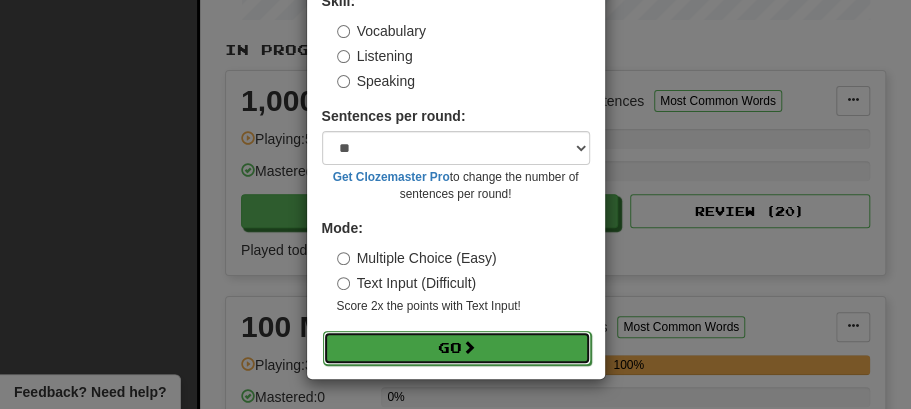 click on "Go" at bounding box center [457, 348] 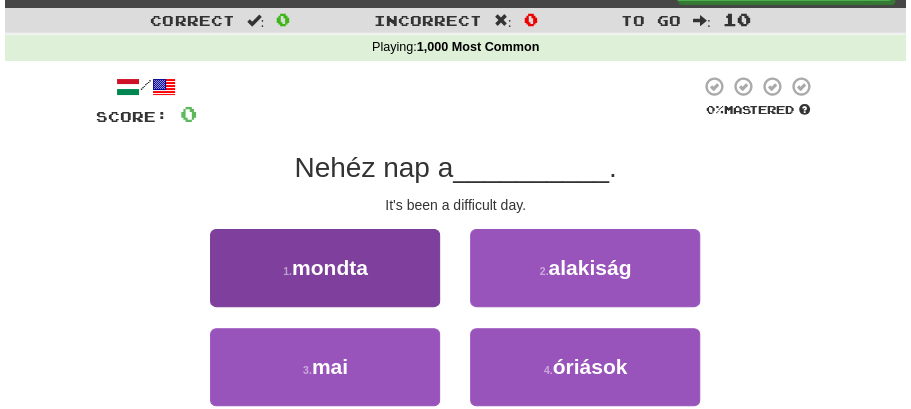 scroll, scrollTop: 66, scrollLeft: 0, axis: vertical 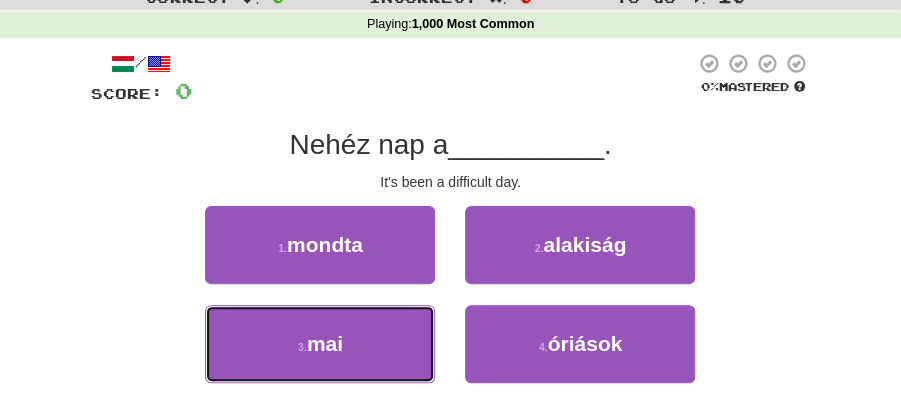 drag, startPoint x: 366, startPoint y: 348, endPoint x: 488, endPoint y: 306, distance: 129.02713 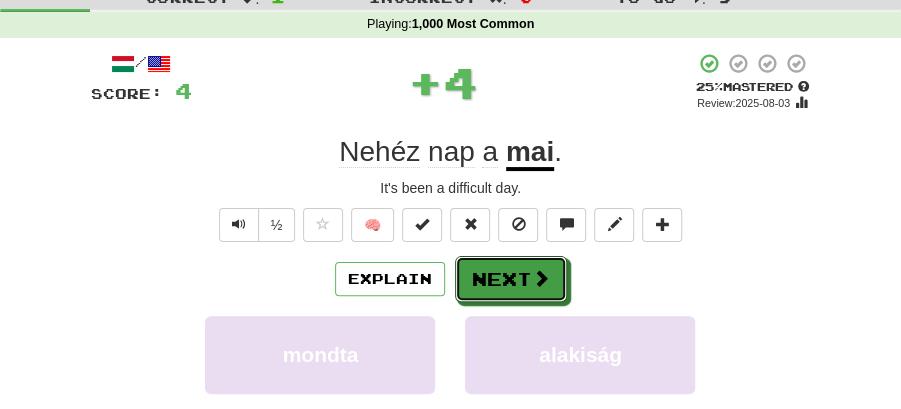 click on "Next" at bounding box center [511, 279] 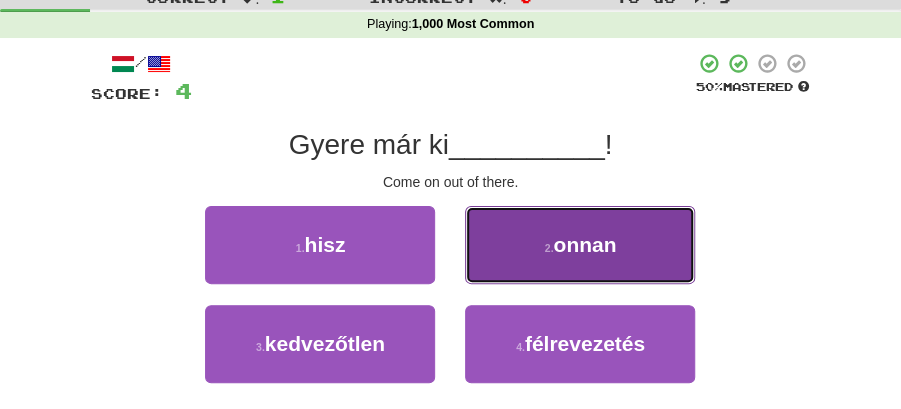 click on "2 .  onnan" at bounding box center [580, 245] 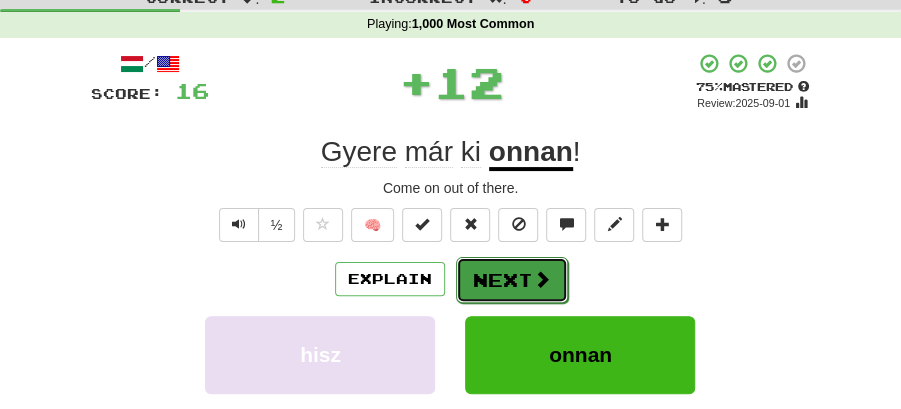 click at bounding box center [542, 279] 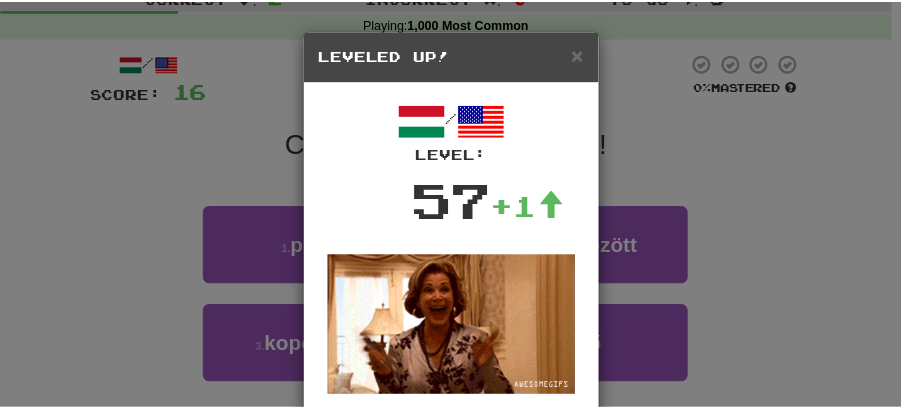 scroll, scrollTop: 133, scrollLeft: 0, axis: vertical 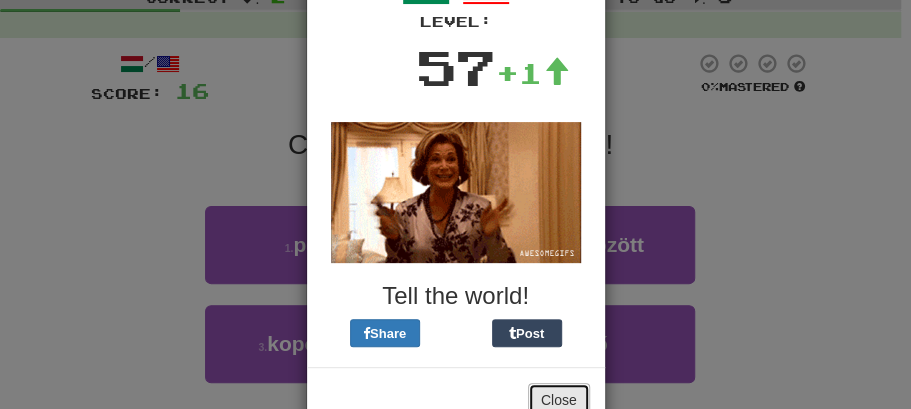 click on "Close" at bounding box center (559, 400) 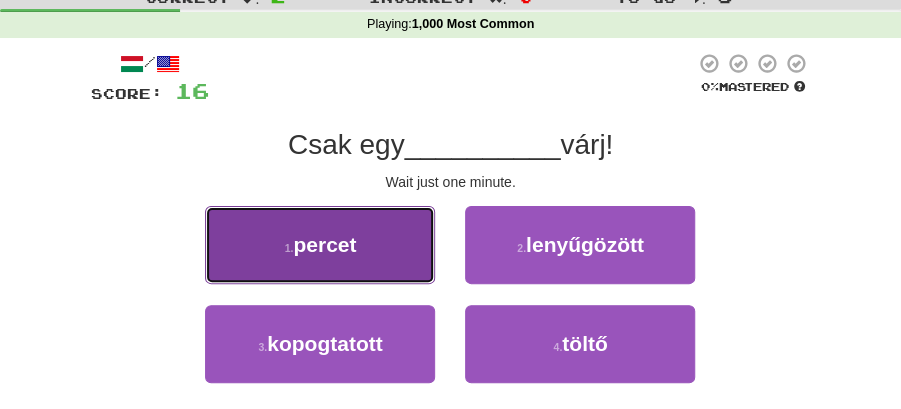 click on "1 .  percet" at bounding box center (320, 245) 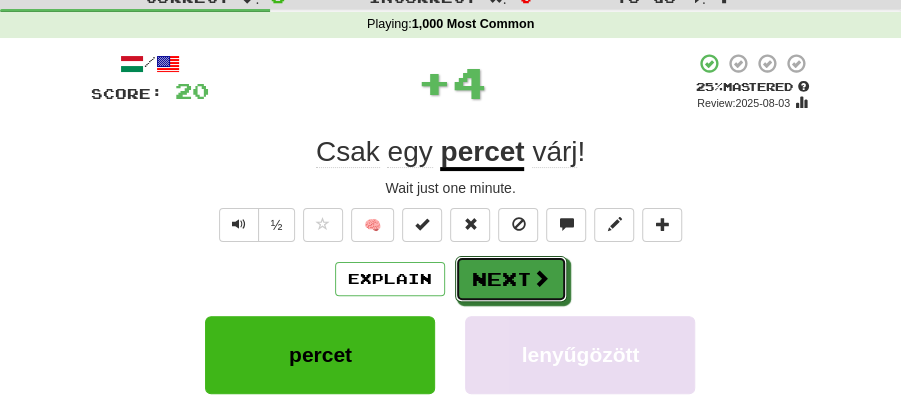 click on "Next" at bounding box center [511, 279] 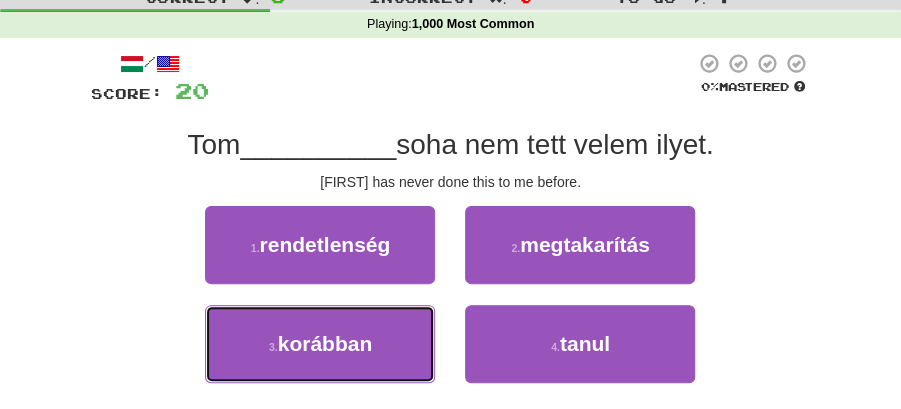 drag, startPoint x: 351, startPoint y: 339, endPoint x: 400, endPoint y: 301, distance: 62.008064 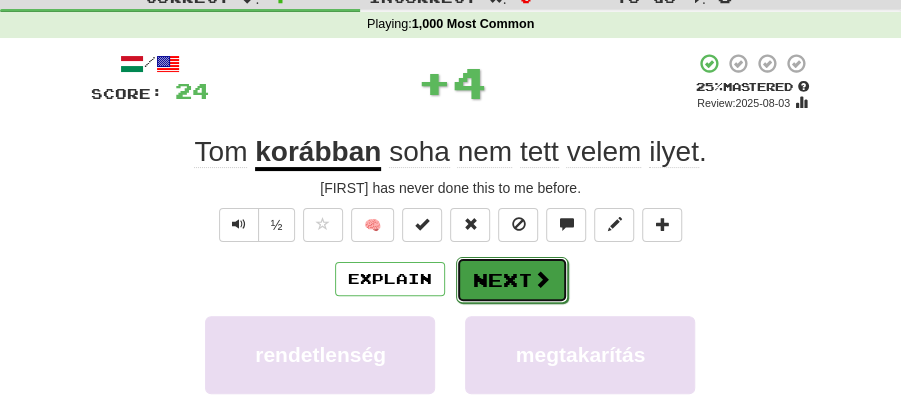 click on "Next" at bounding box center (512, 280) 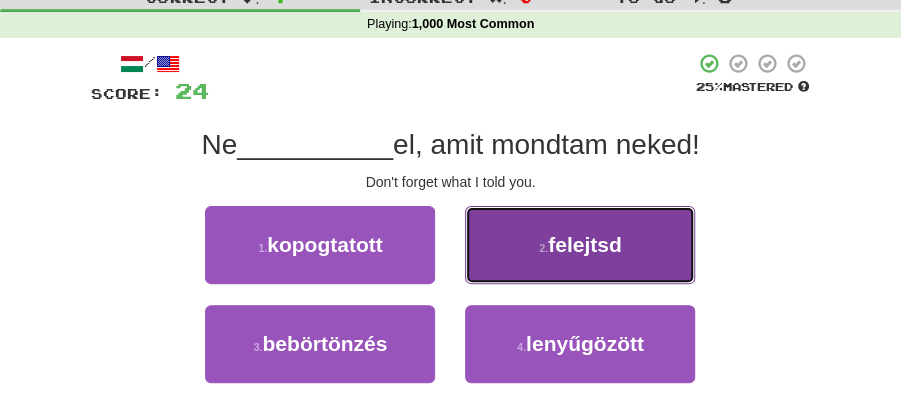 click on "felejtsd" at bounding box center (585, 244) 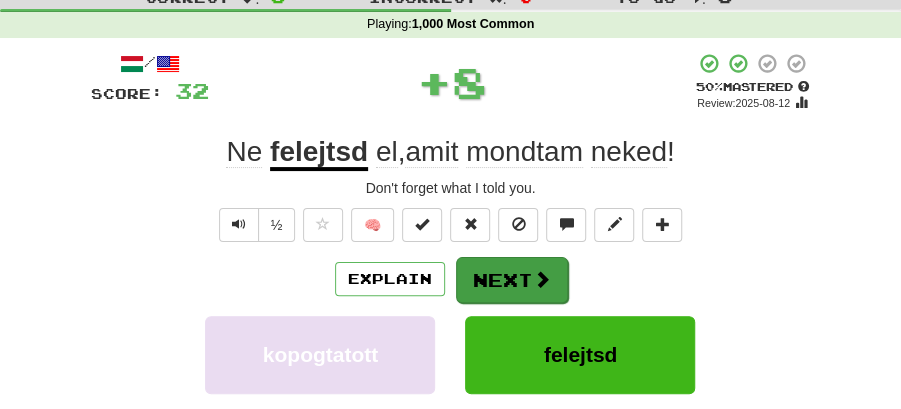click on "Next" at bounding box center (512, 280) 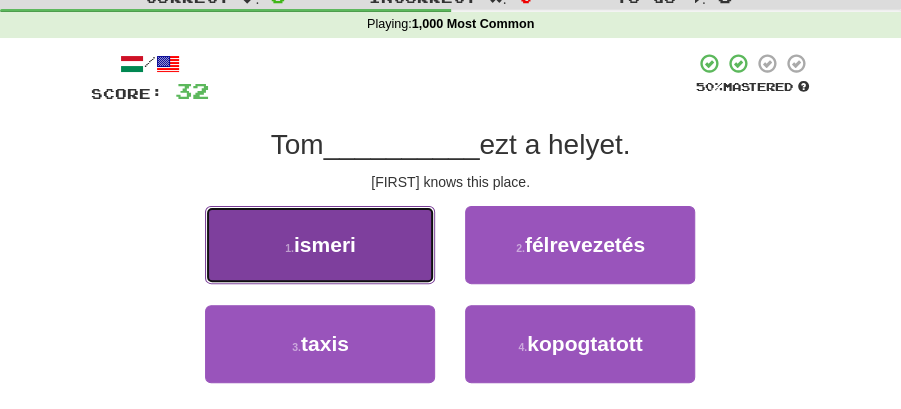 click on "1 .  ismeri" at bounding box center (320, 245) 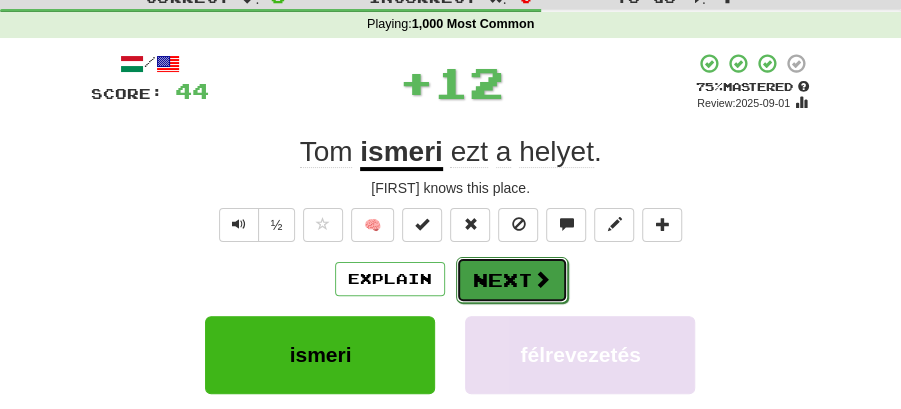 click on "Next" at bounding box center [512, 280] 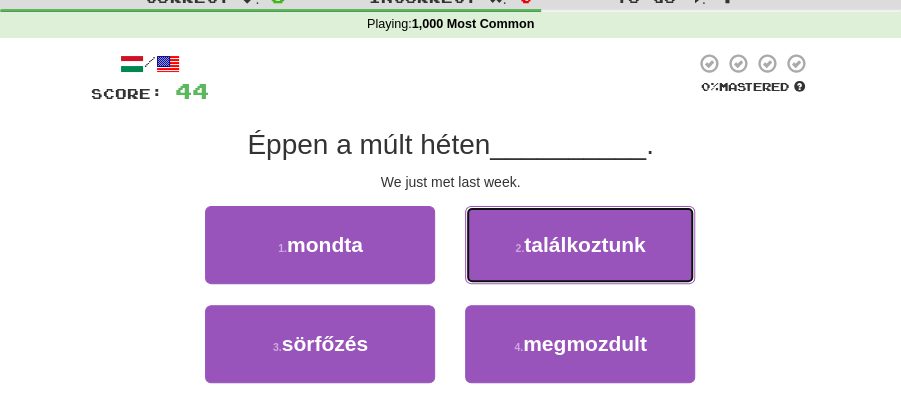 drag, startPoint x: 595, startPoint y: 246, endPoint x: 582, endPoint y: 254, distance: 15.264338 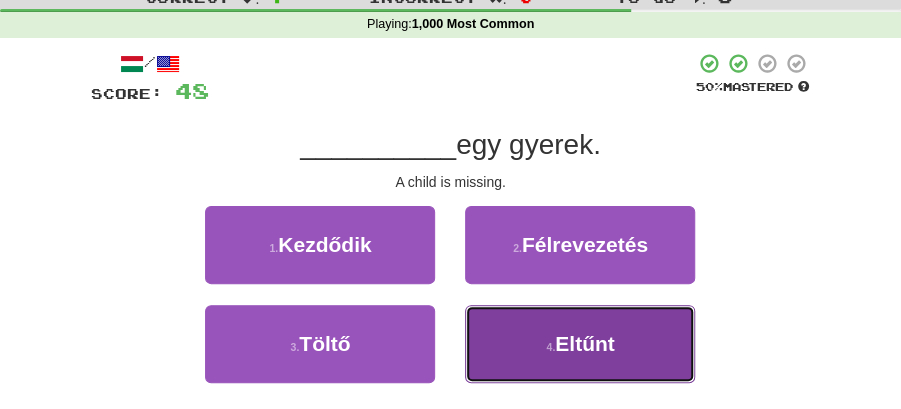 click on "Eltűnt" at bounding box center [584, 343] 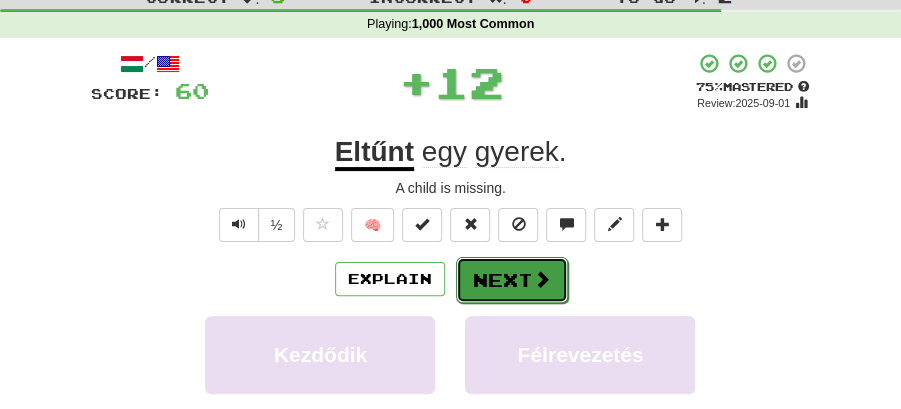 click on "Next" at bounding box center [512, 280] 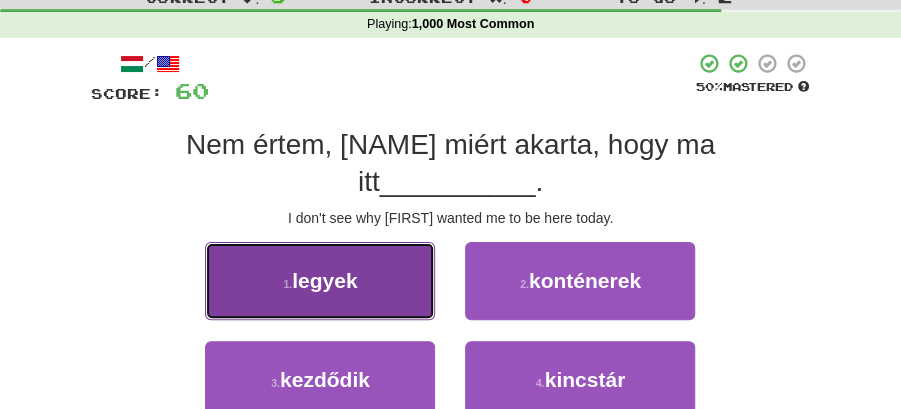click on "legyek" at bounding box center (324, 280) 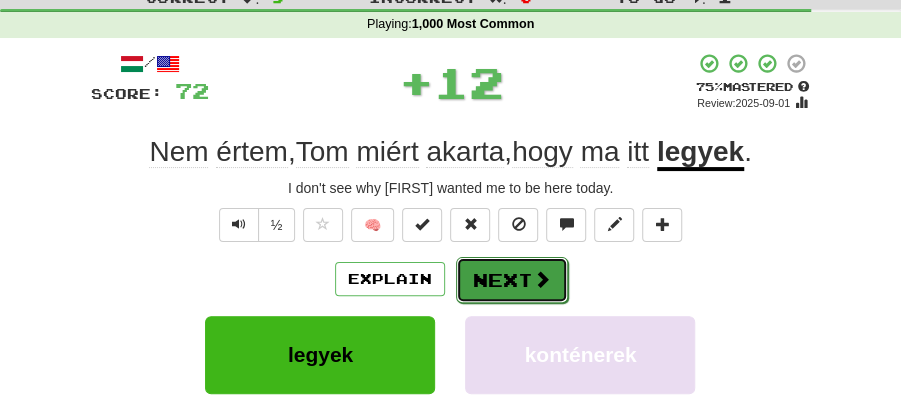 click at bounding box center [542, 279] 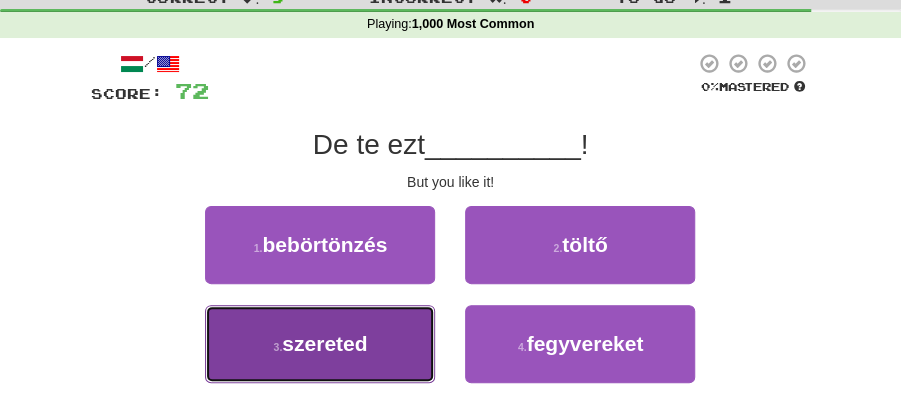 click on "szereted" at bounding box center [324, 343] 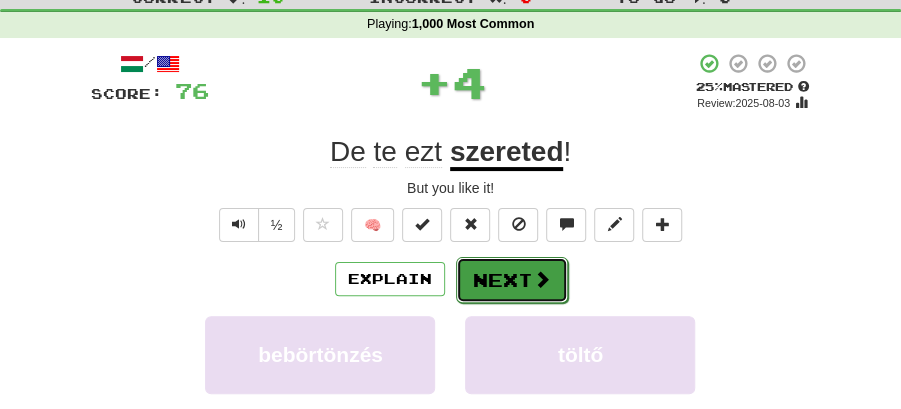 click on "Next" at bounding box center [512, 280] 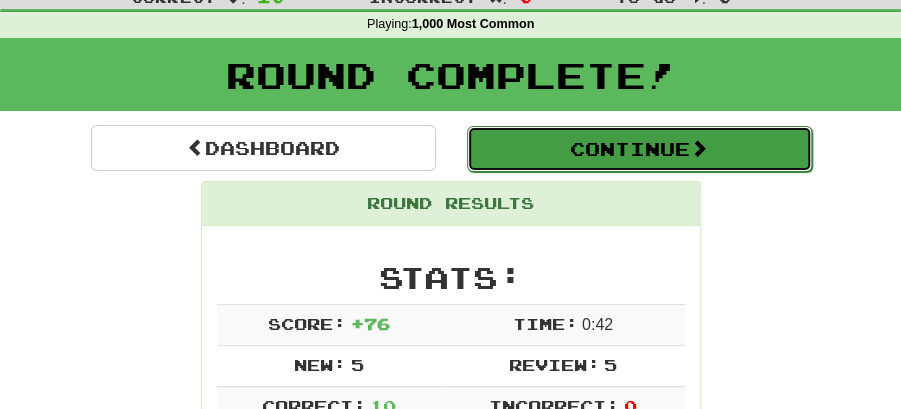 click on "Continue" at bounding box center [639, 149] 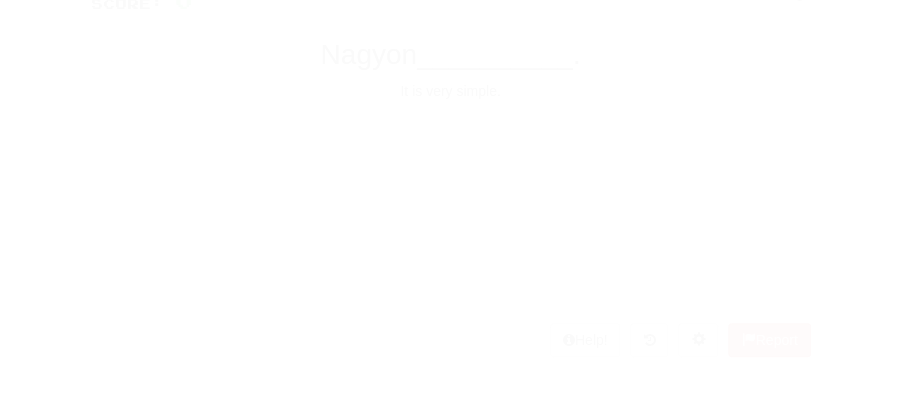 scroll, scrollTop: 66, scrollLeft: 0, axis: vertical 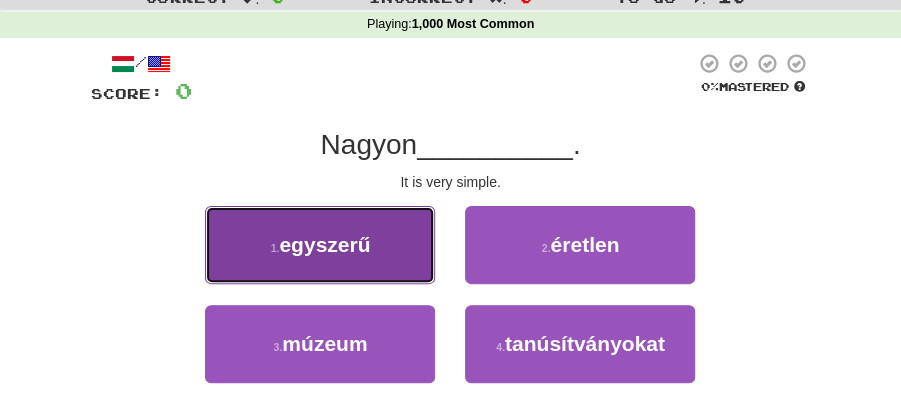 click on "egyszerű" at bounding box center [324, 244] 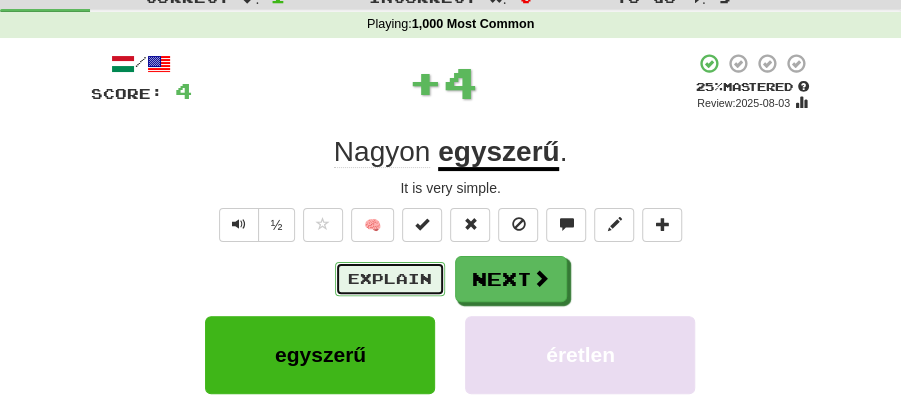 click on "Explain" at bounding box center [390, 279] 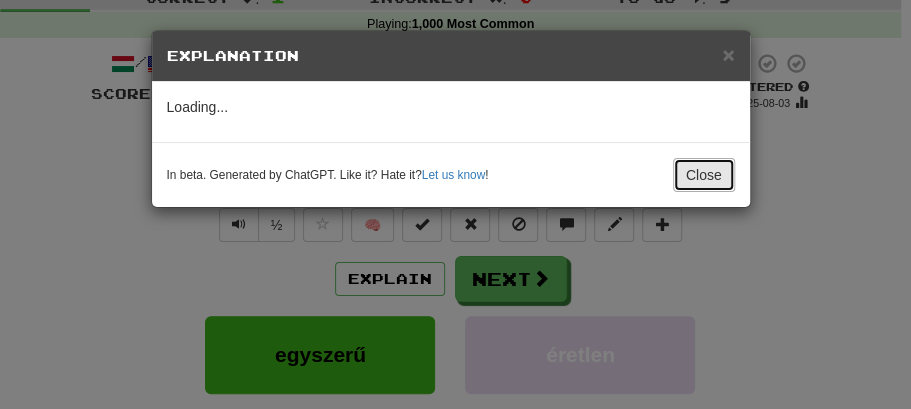 click on "Close" at bounding box center (704, 175) 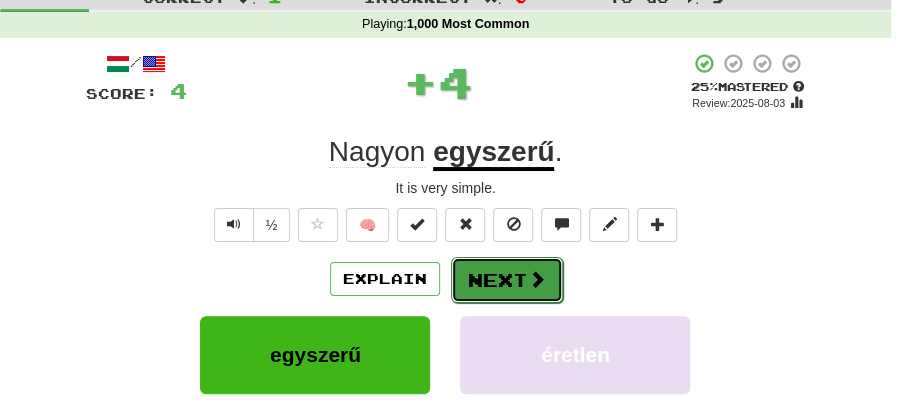 click on "Next" at bounding box center (507, 280) 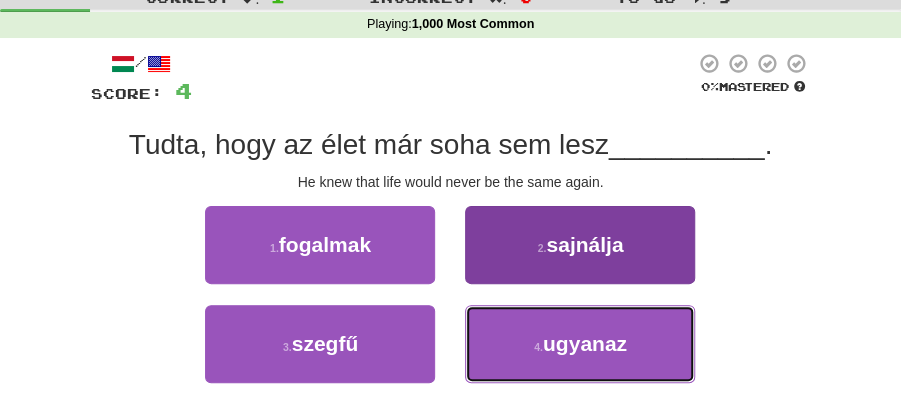 drag, startPoint x: 595, startPoint y: 360, endPoint x: 561, endPoint y: 317, distance: 54.81788 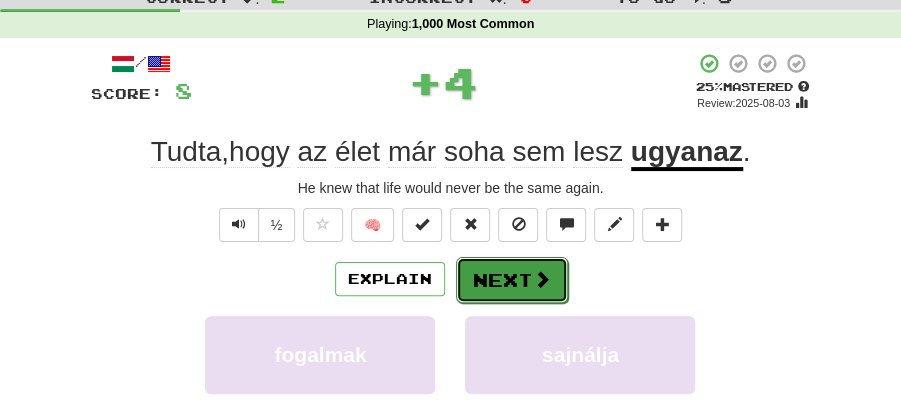click at bounding box center (542, 279) 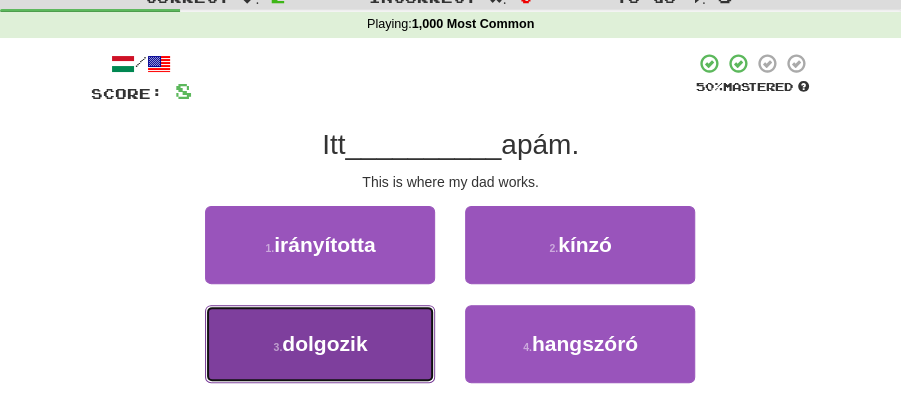 click on "3 .  dolgozik" at bounding box center (320, 344) 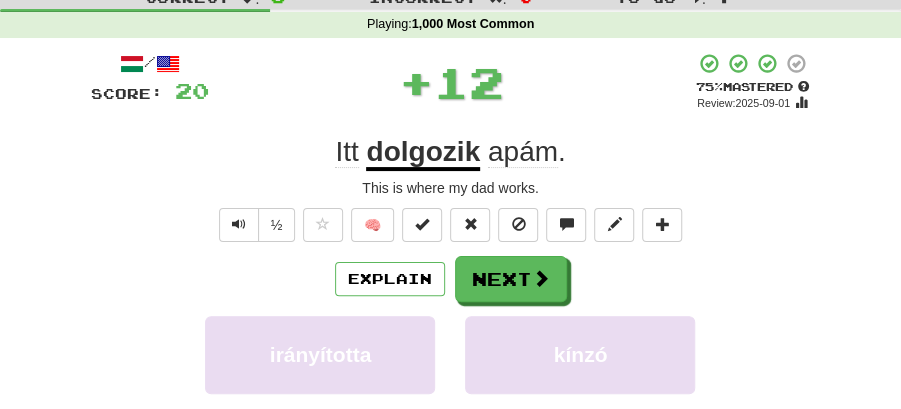 click on "Next" at bounding box center [511, 279] 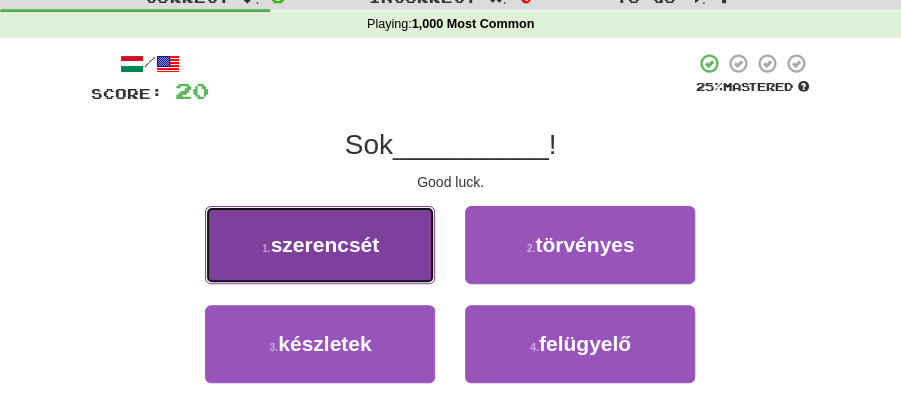 drag, startPoint x: 365, startPoint y: 253, endPoint x: 380, endPoint y: 255, distance: 15.132746 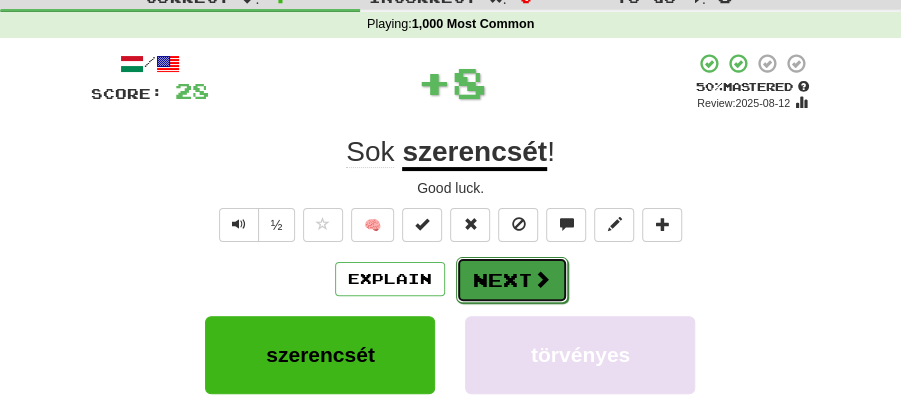 click at bounding box center [542, 279] 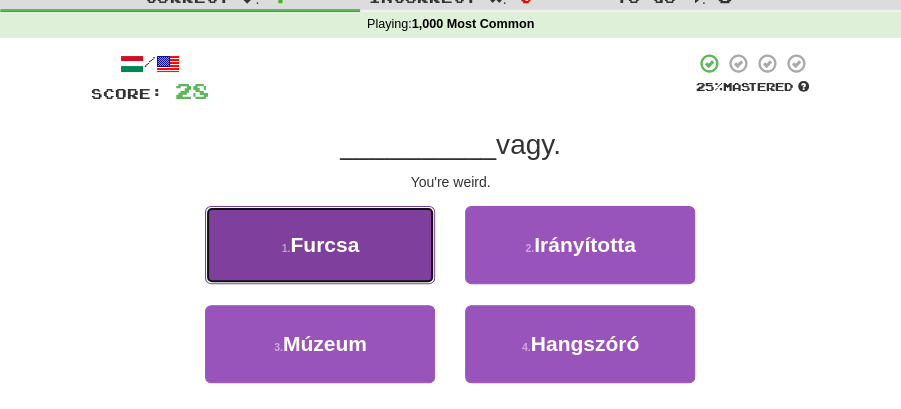 click on "1 .  Furcsa" at bounding box center [320, 245] 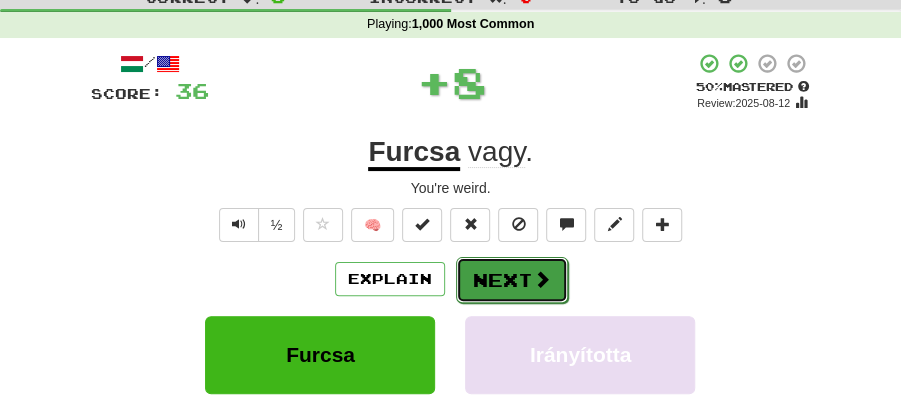 click on "Next" at bounding box center [512, 280] 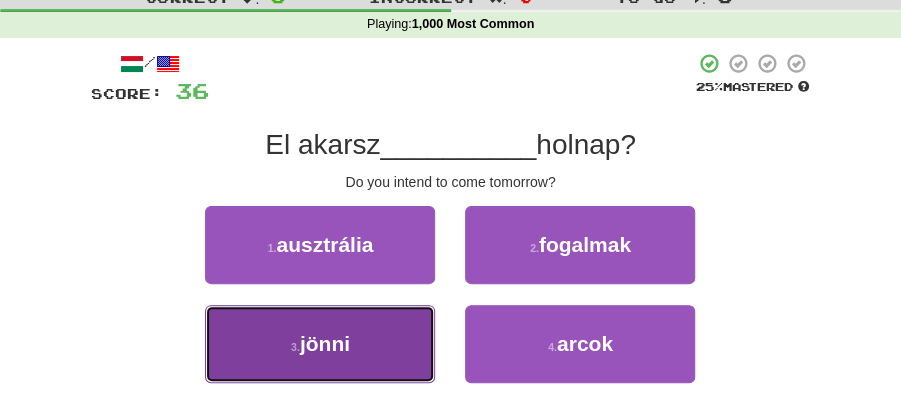 click on "jönni" at bounding box center (325, 343) 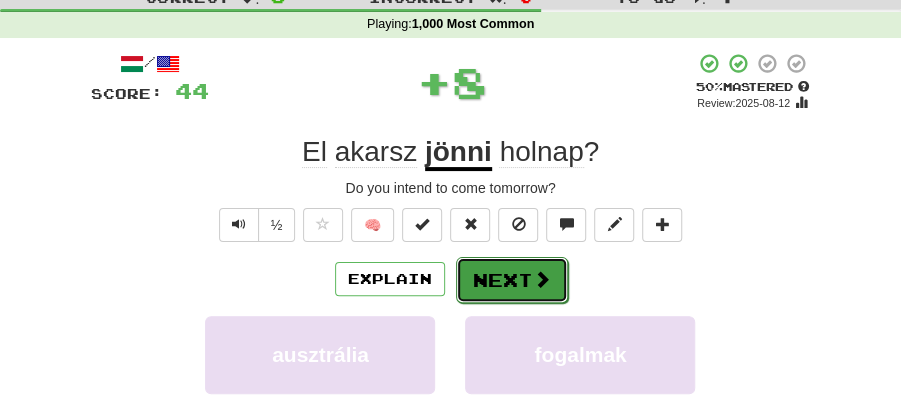 click on "Next" at bounding box center [512, 280] 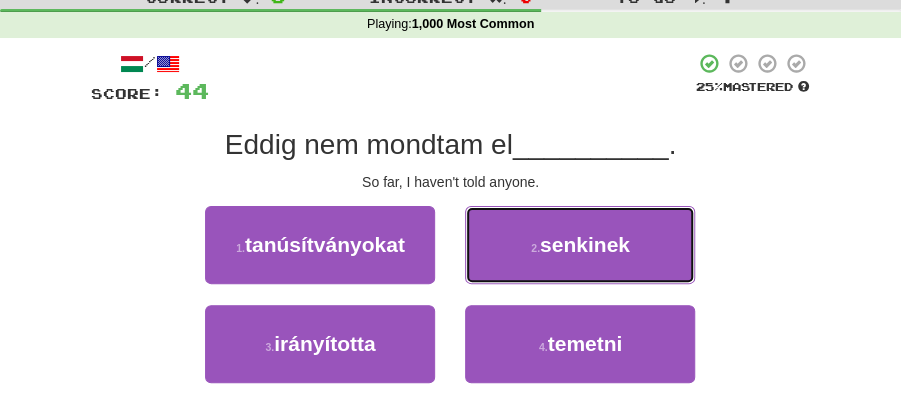 click on "senkinek" at bounding box center (585, 244) 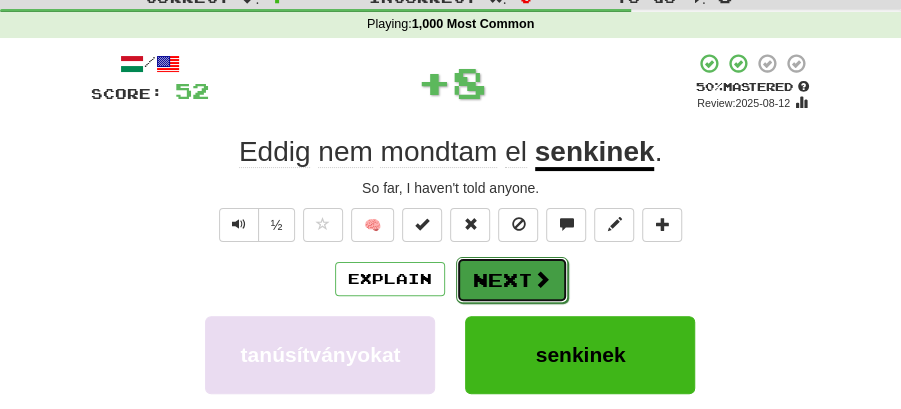 click on "Next" at bounding box center (512, 280) 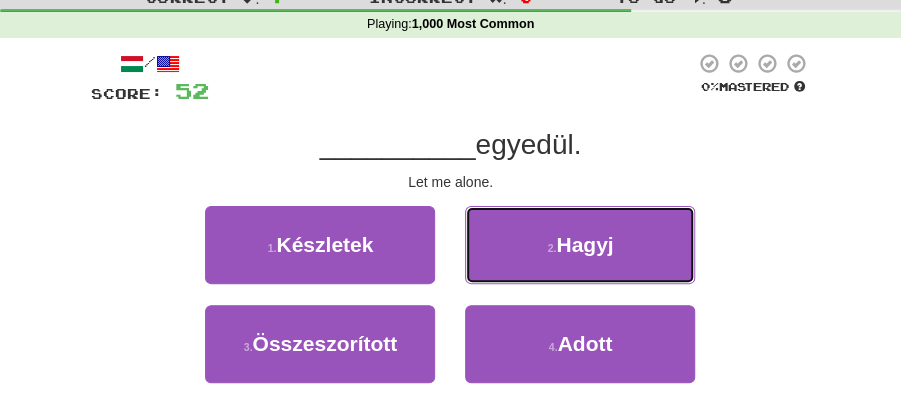 drag, startPoint x: 573, startPoint y: 239, endPoint x: 566, endPoint y: 252, distance: 14.764823 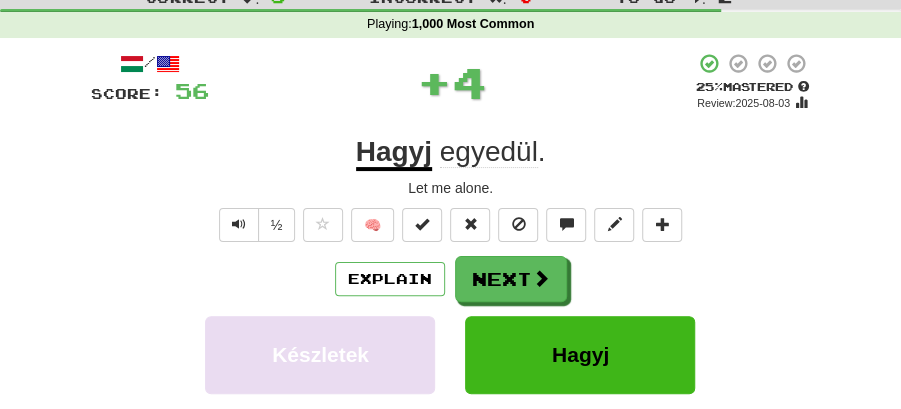 click at bounding box center (541, 278) 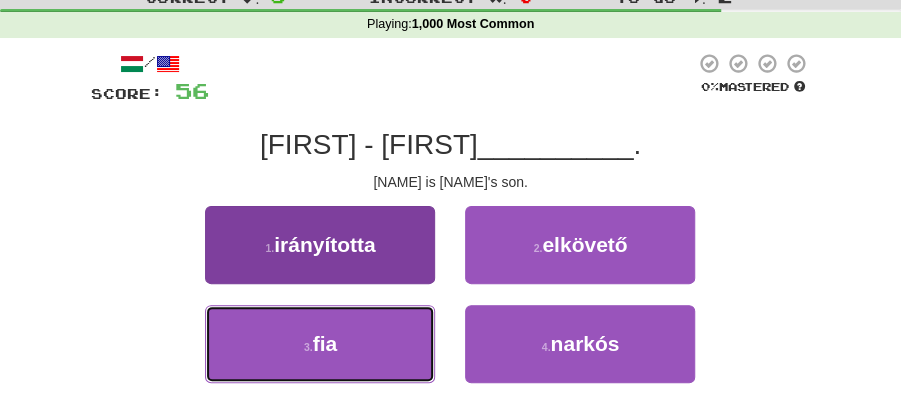 drag, startPoint x: 368, startPoint y: 344, endPoint x: 402, endPoint y: 326, distance: 38.470768 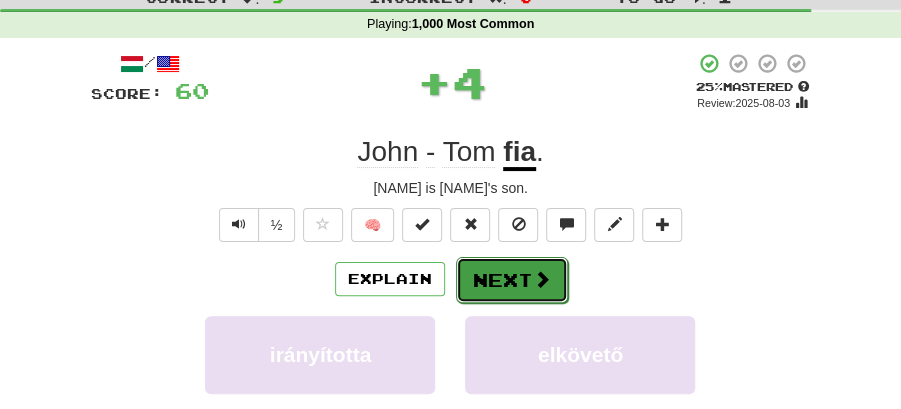 click on "Next" at bounding box center (512, 280) 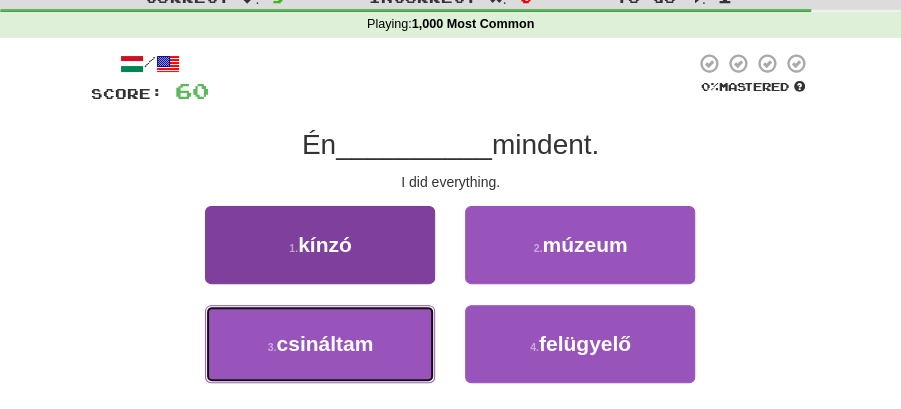 click on "csináltam" at bounding box center [324, 343] 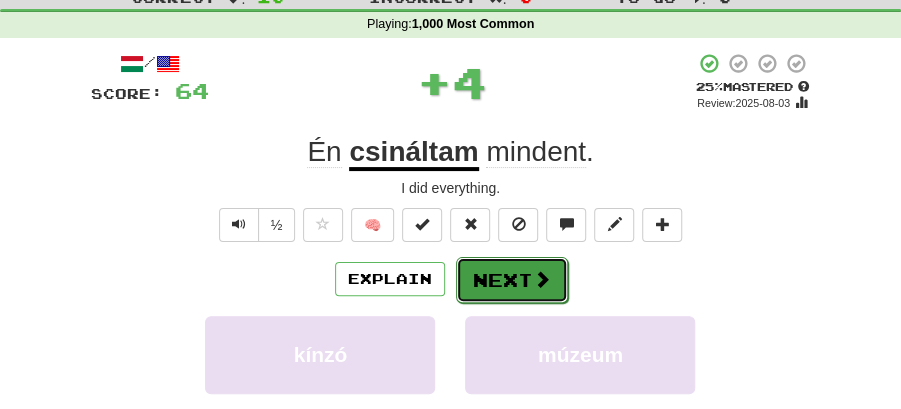 click on "Next" at bounding box center (512, 280) 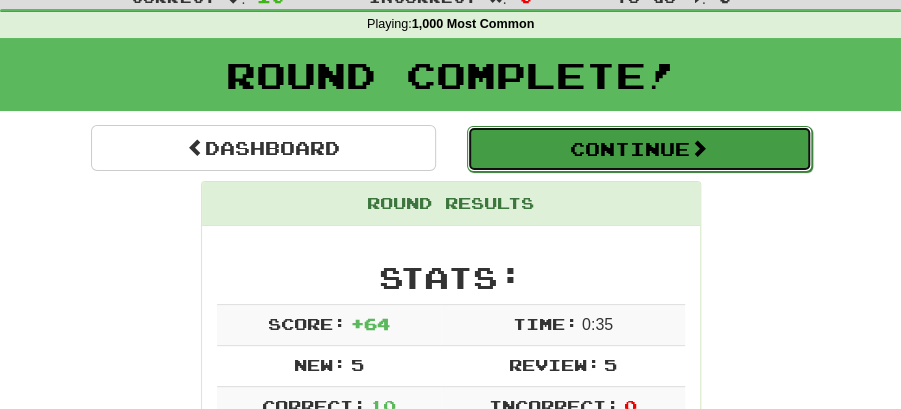 click on "Continue" at bounding box center (639, 149) 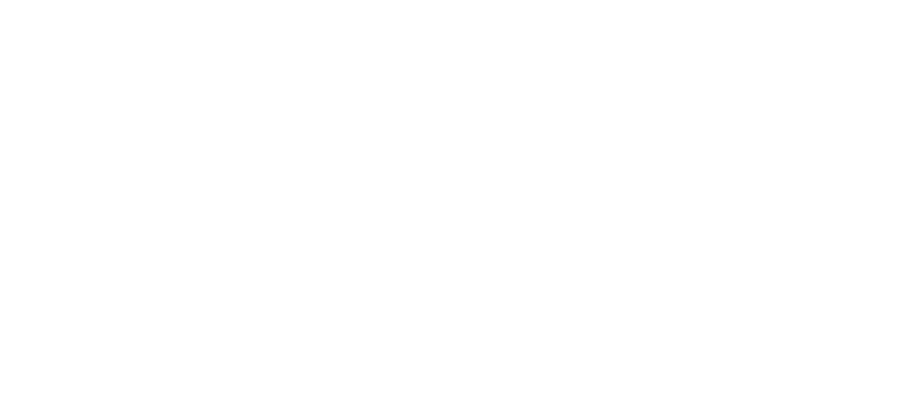 scroll, scrollTop: 66, scrollLeft: 0, axis: vertical 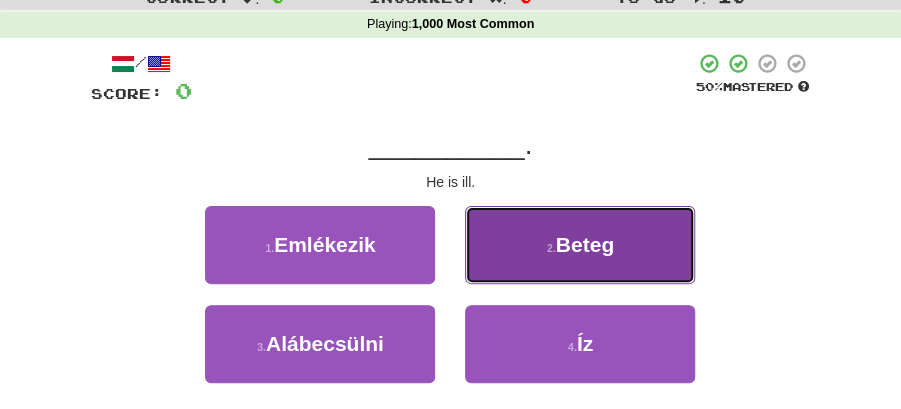 click on "Beteg" at bounding box center [585, 244] 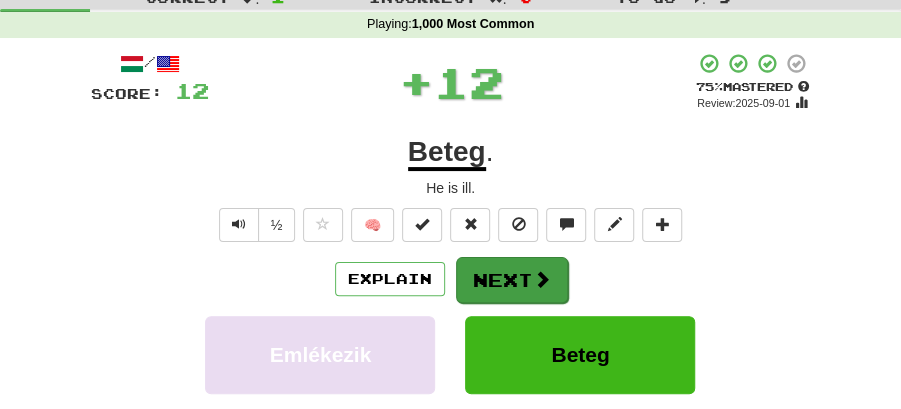 click at bounding box center [542, 279] 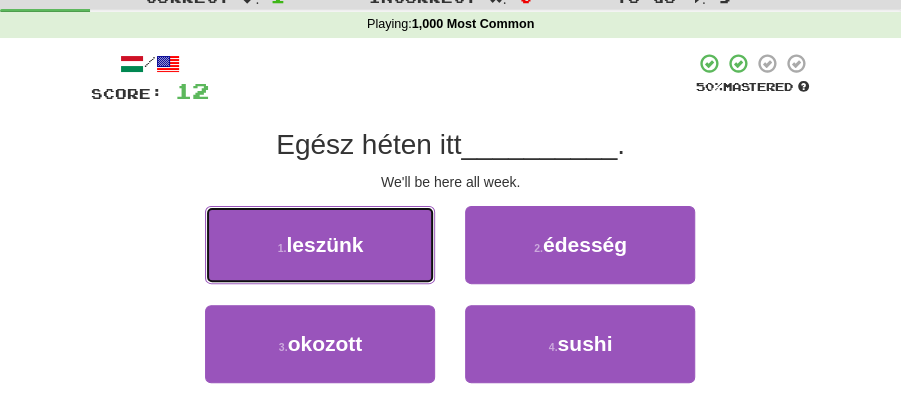 drag, startPoint x: 376, startPoint y: 242, endPoint x: 429, endPoint y: 251, distance: 53.75872 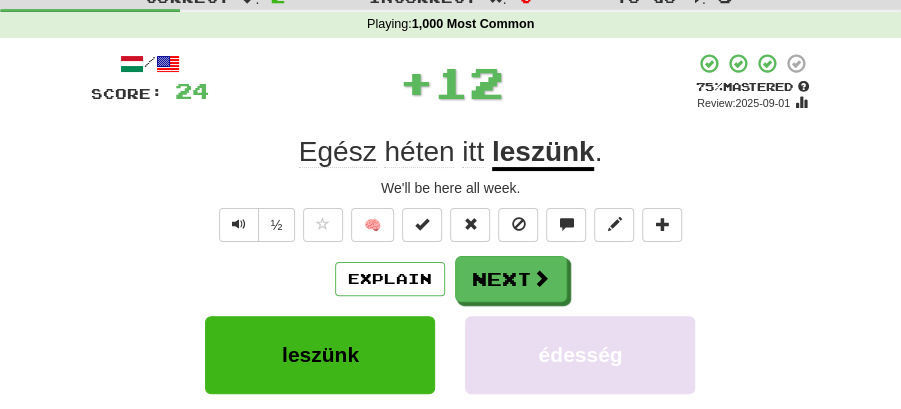 click at bounding box center [541, 278] 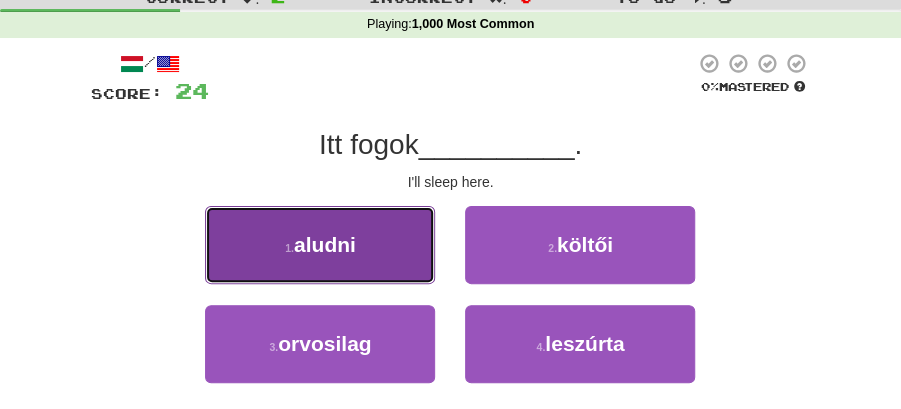 click on "1 .  aludni" at bounding box center (320, 245) 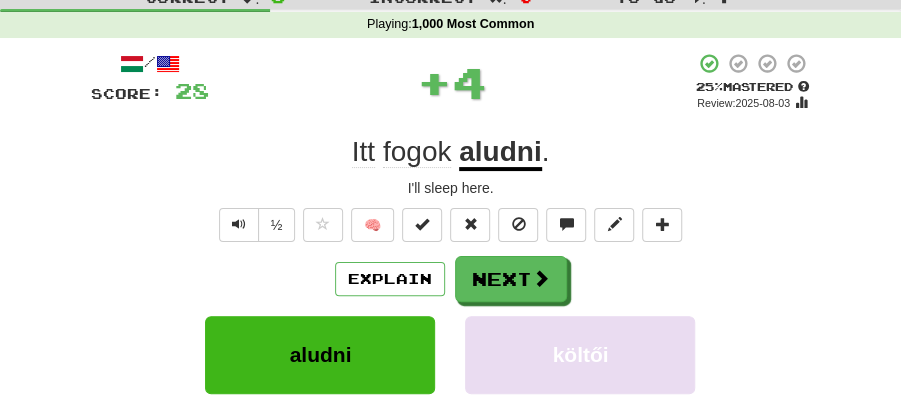 click on "Next" at bounding box center [511, 279] 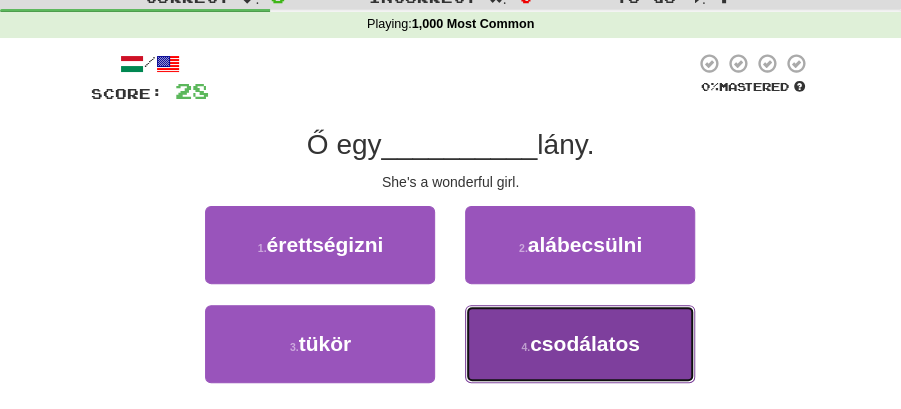 click on "csodálatos" at bounding box center [585, 343] 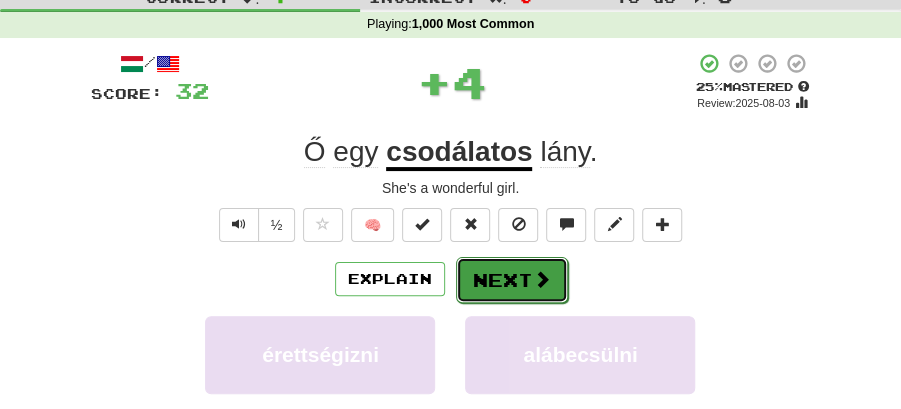 click on "Next" at bounding box center [512, 280] 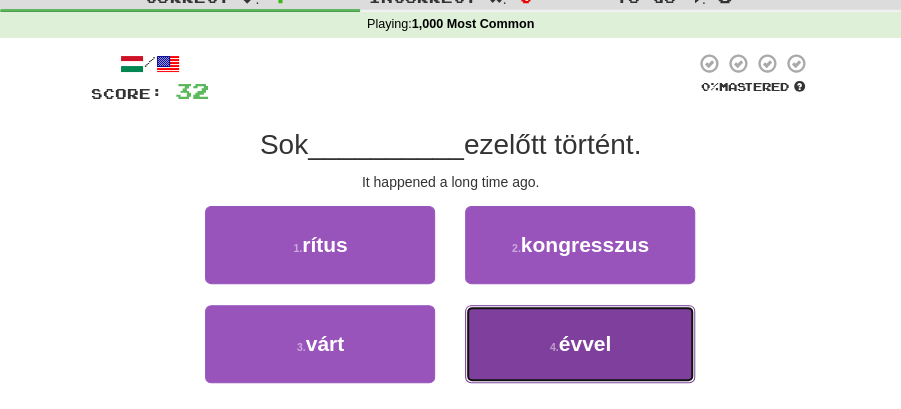 click on "4 .  évvel" at bounding box center (580, 344) 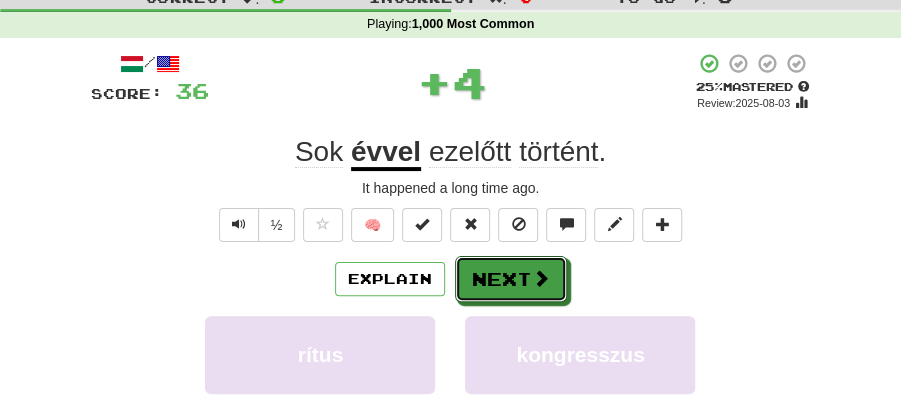 click on "Next" at bounding box center (511, 279) 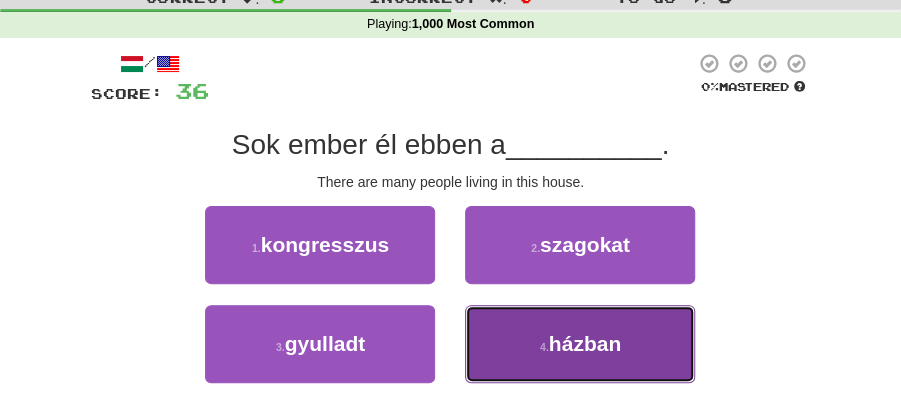 drag, startPoint x: 534, startPoint y: 330, endPoint x: 526, endPoint y: 306, distance: 25.298222 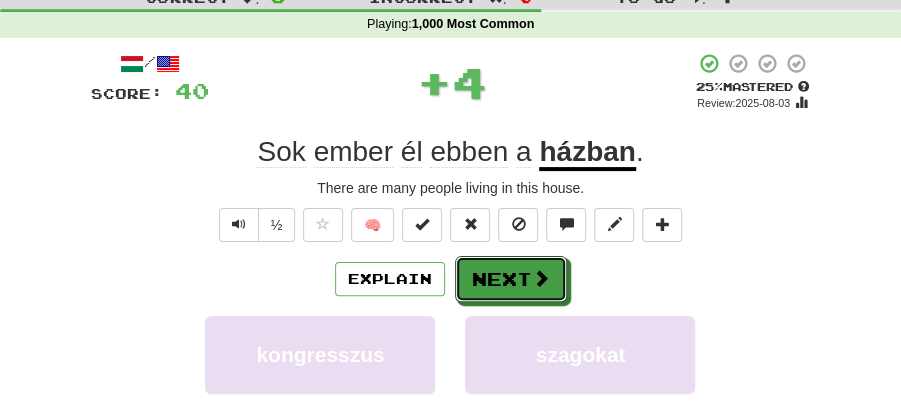 click on "Next" at bounding box center [511, 279] 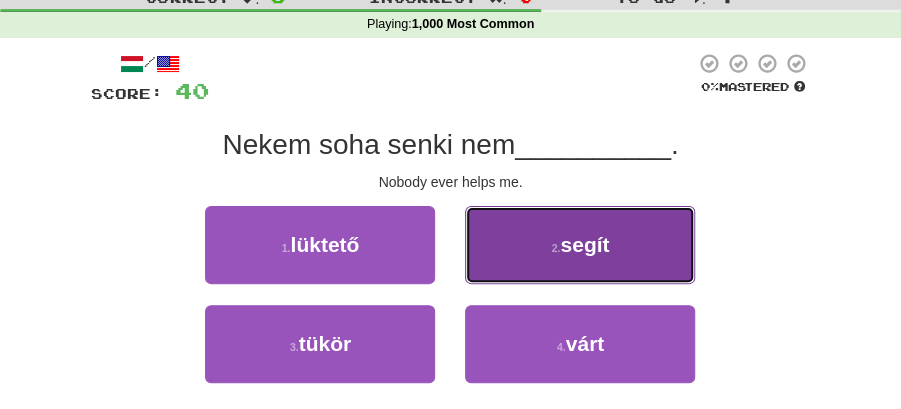 click on "2 ." at bounding box center [556, 248] 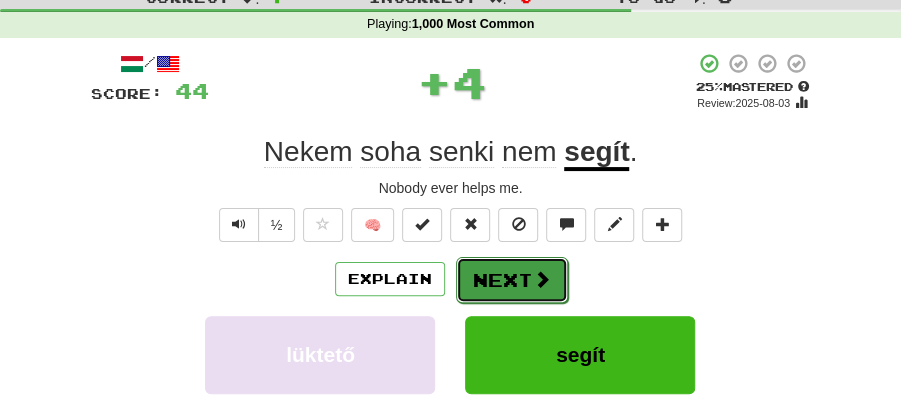 click on "Next" at bounding box center [512, 280] 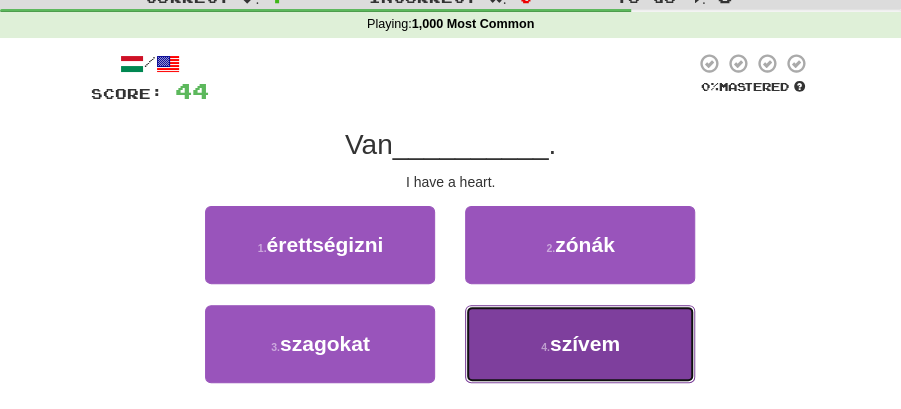 click on "4 .  szívem" at bounding box center [580, 344] 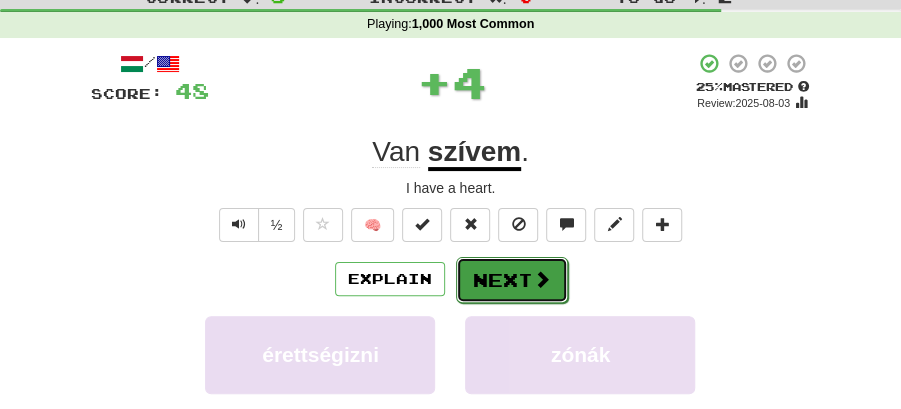 click on "Next" at bounding box center (512, 280) 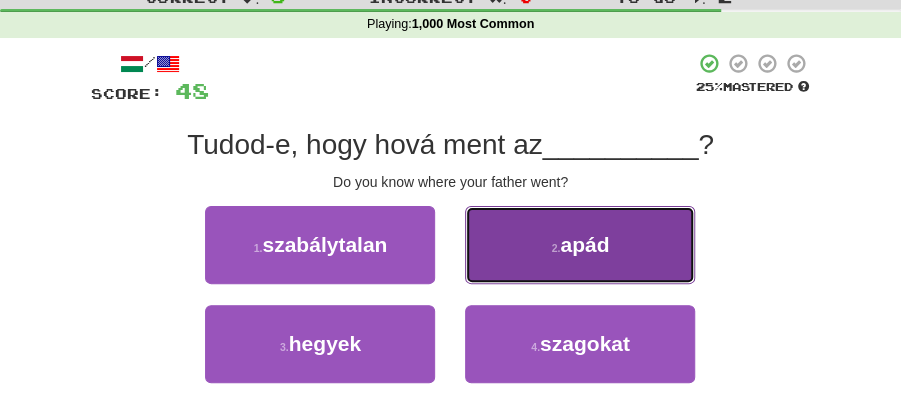 click on "2 .  apád" at bounding box center (580, 245) 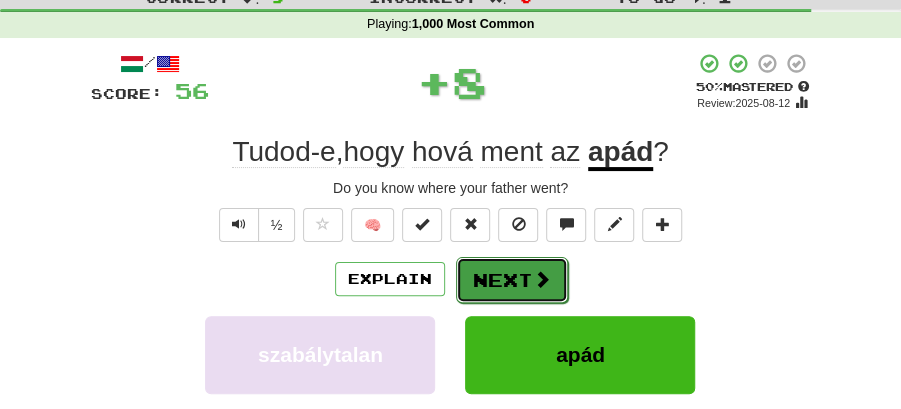 click on "Next" at bounding box center [512, 280] 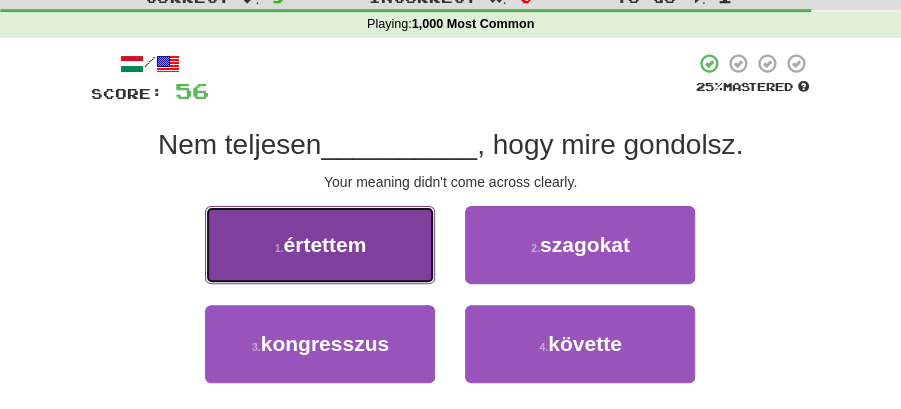 drag, startPoint x: 352, startPoint y: 263, endPoint x: 372, endPoint y: 264, distance: 20.024984 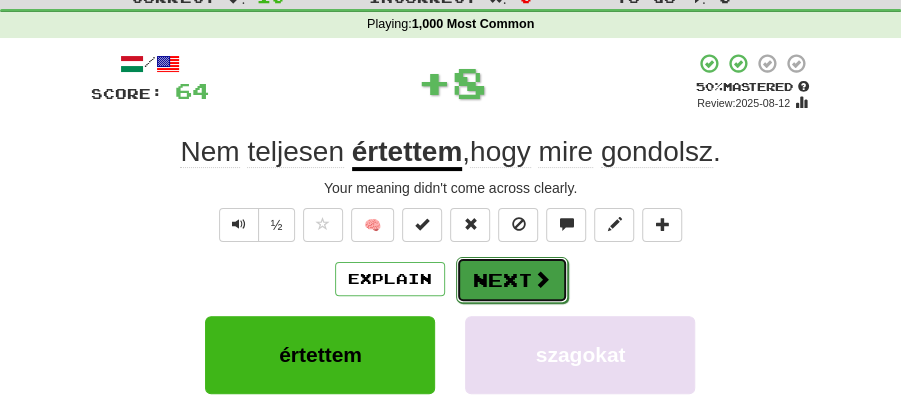click on "Next" at bounding box center (512, 280) 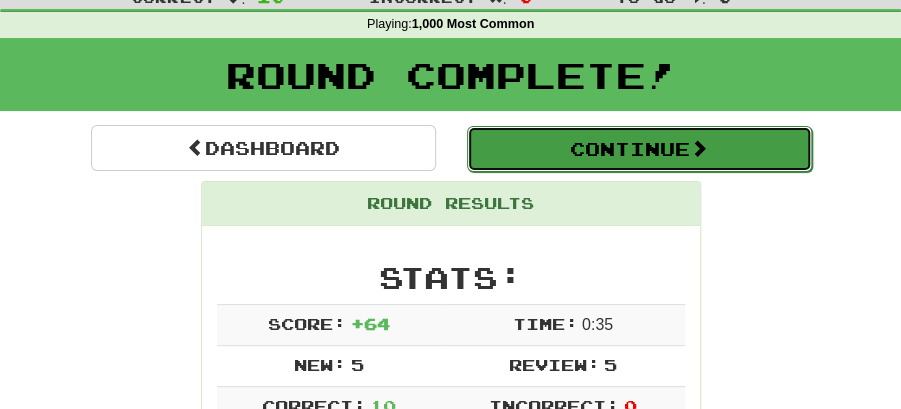 click on "Continue" at bounding box center (639, 149) 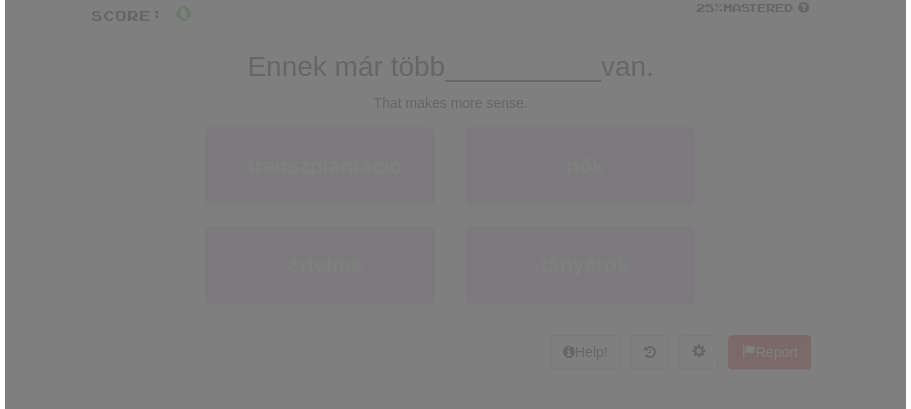 scroll, scrollTop: 66, scrollLeft: 0, axis: vertical 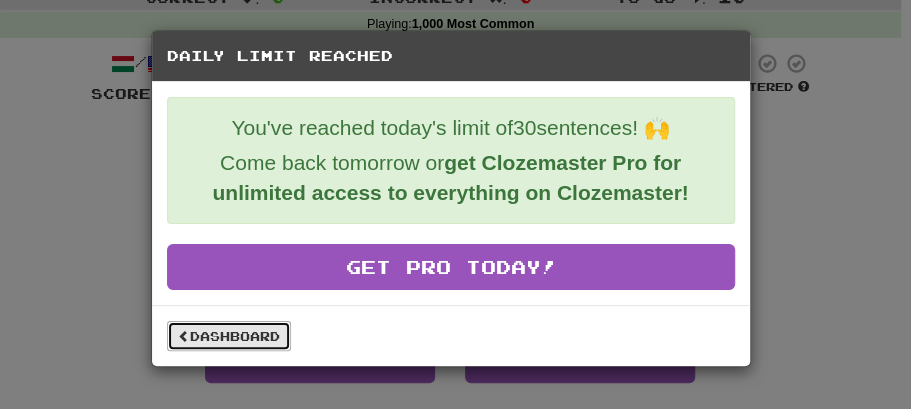 click on "Dashboard" at bounding box center [229, 336] 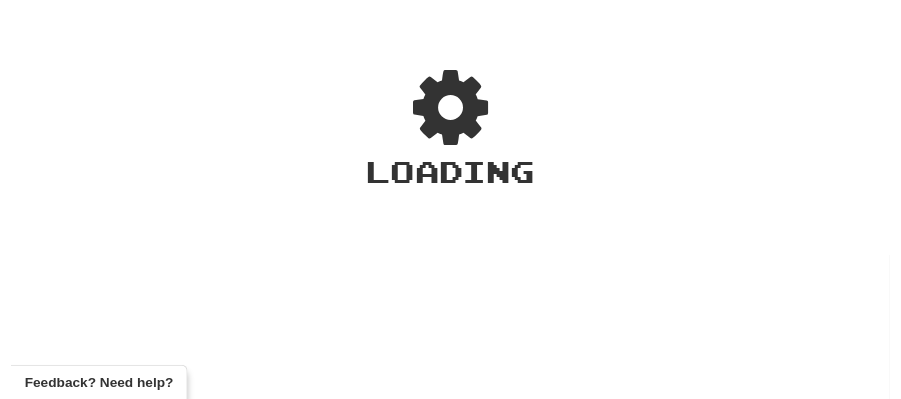 scroll, scrollTop: 0, scrollLeft: 0, axis: both 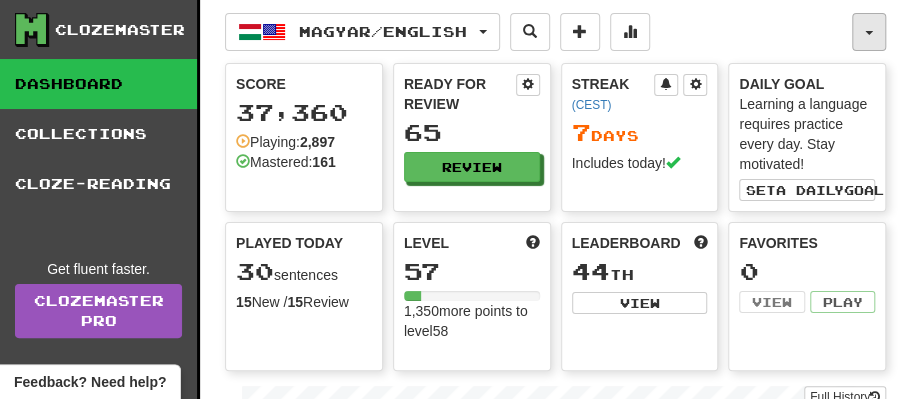 click at bounding box center [869, 32] 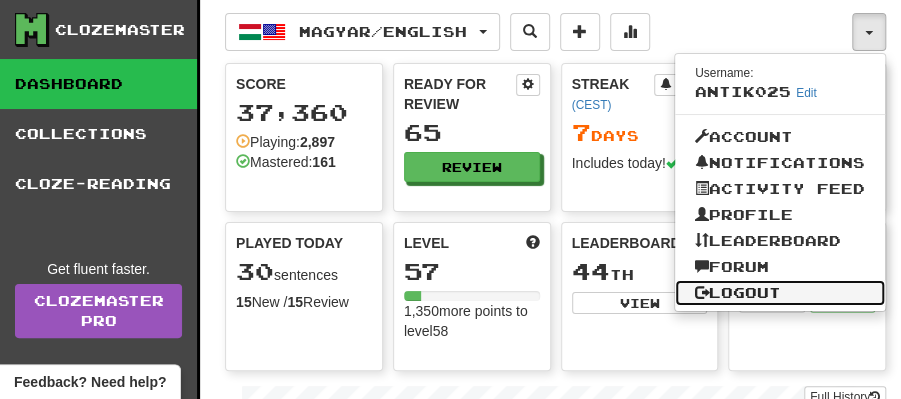 click on "Logout" at bounding box center [780, 293] 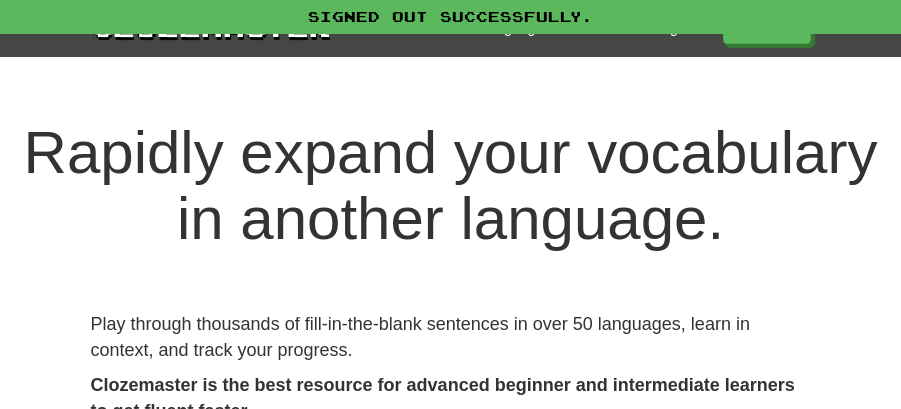 scroll, scrollTop: 0, scrollLeft: 0, axis: both 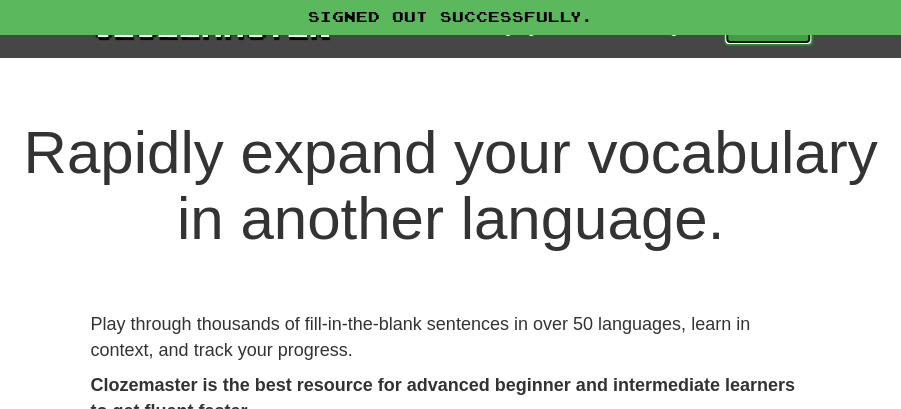 click on "Play" at bounding box center (768, 28) 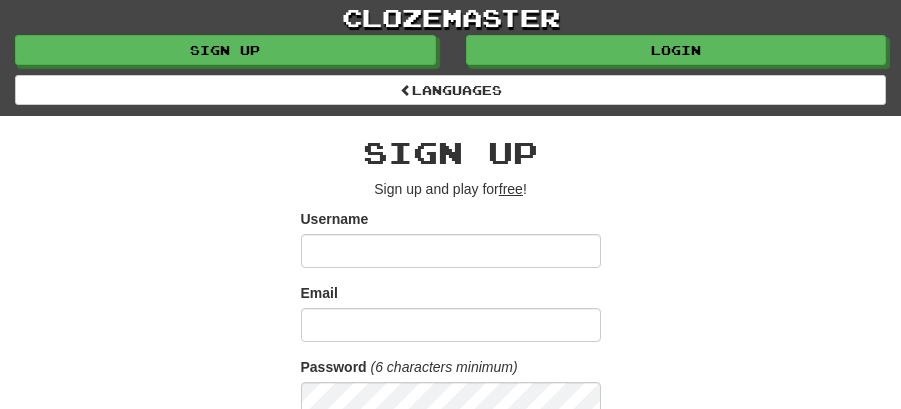 scroll, scrollTop: 0, scrollLeft: 0, axis: both 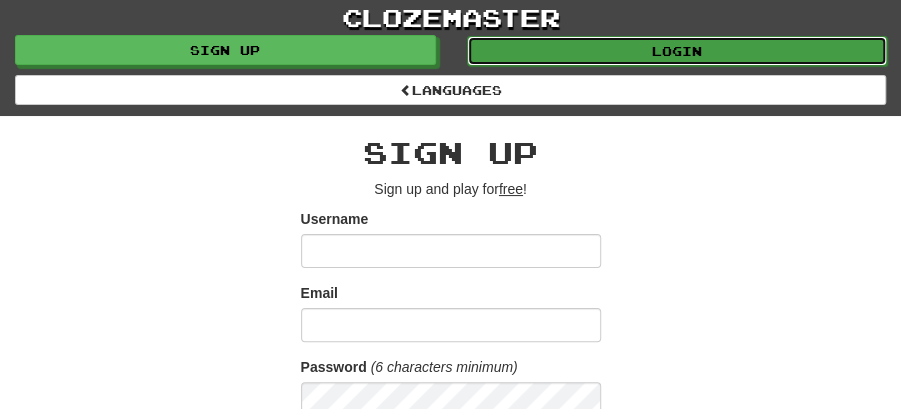 click on "Login" at bounding box center (677, 51) 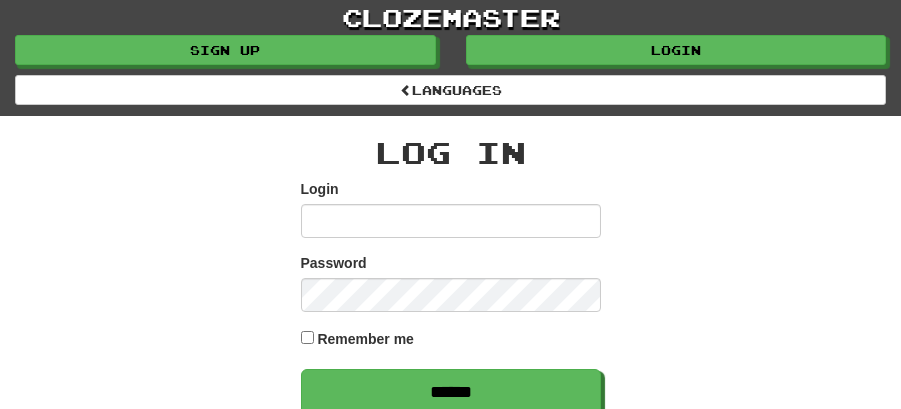 scroll, scrollTop: 0, scrollLeft: 0, axis: both 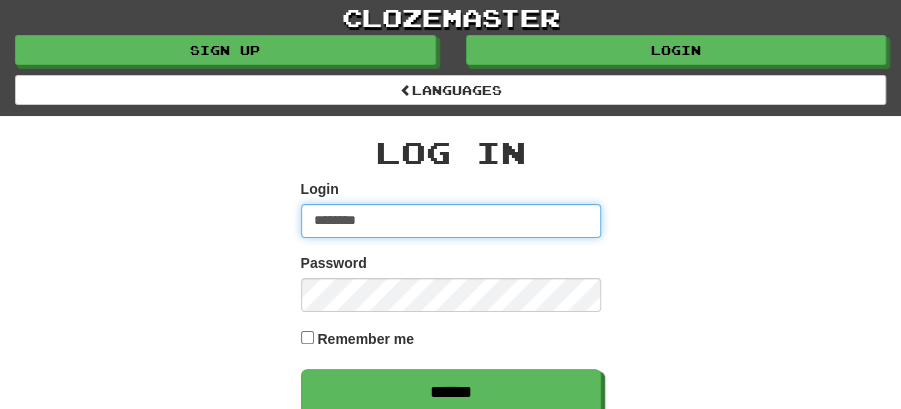 type on "********" 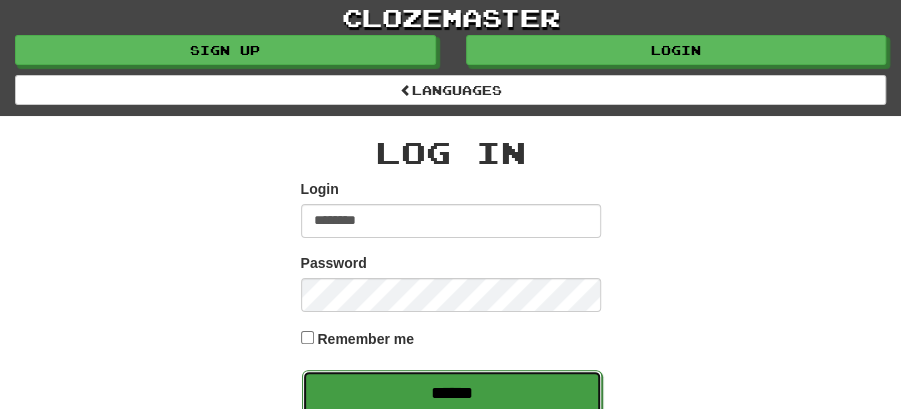click on "******" at bounding box center [452, 393] 